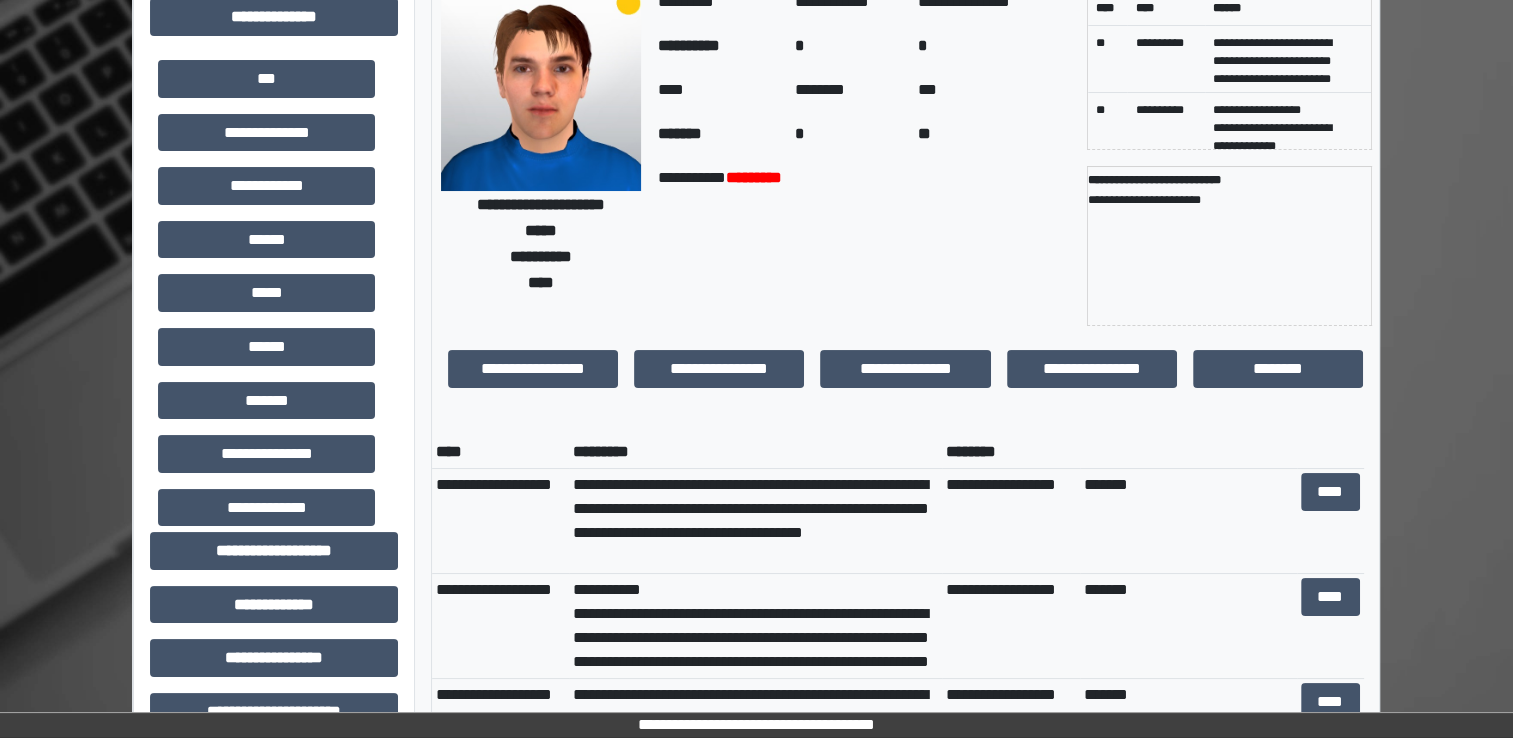 scroll, scrollTop: 0, scrollLeft: 0, axis: both 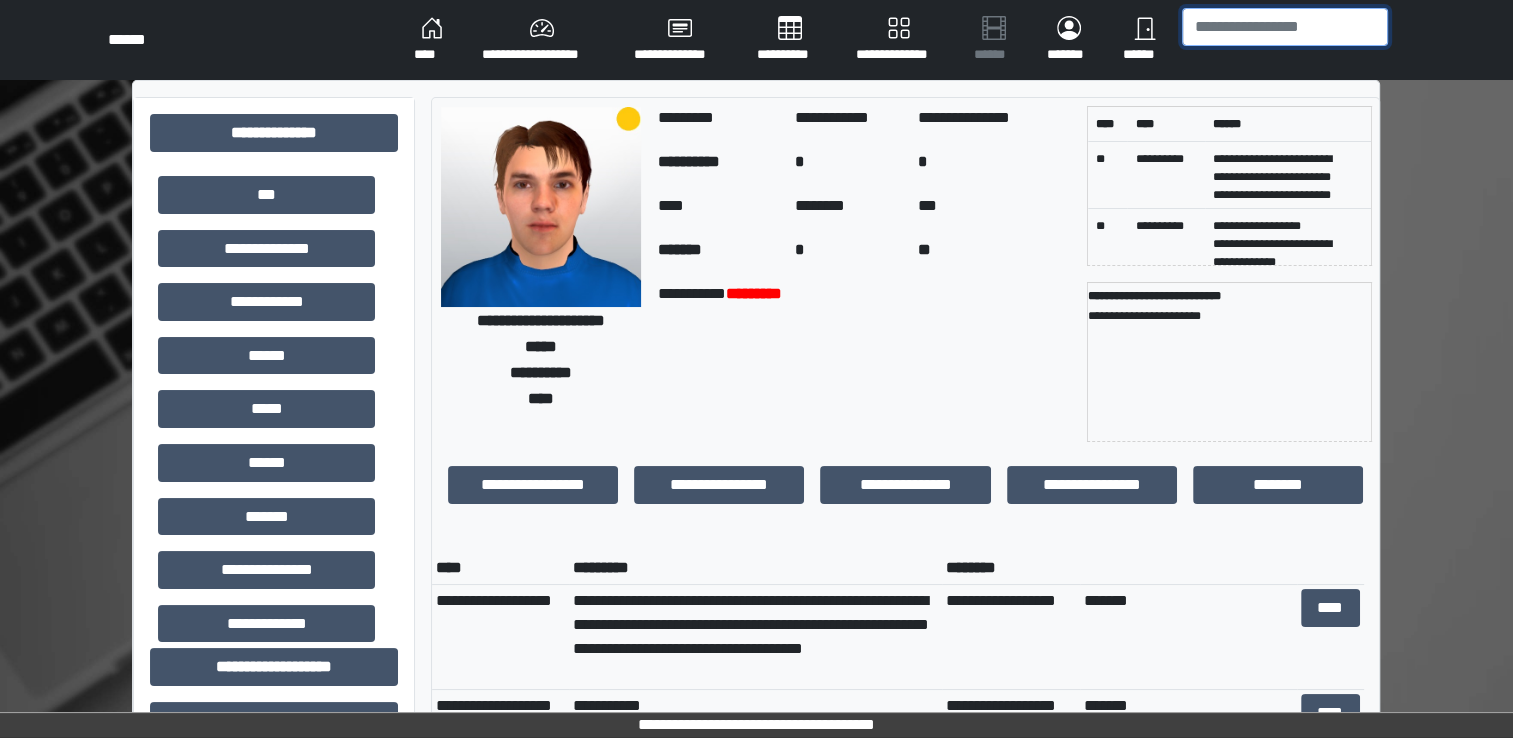click at bounding box center [1285, 27] 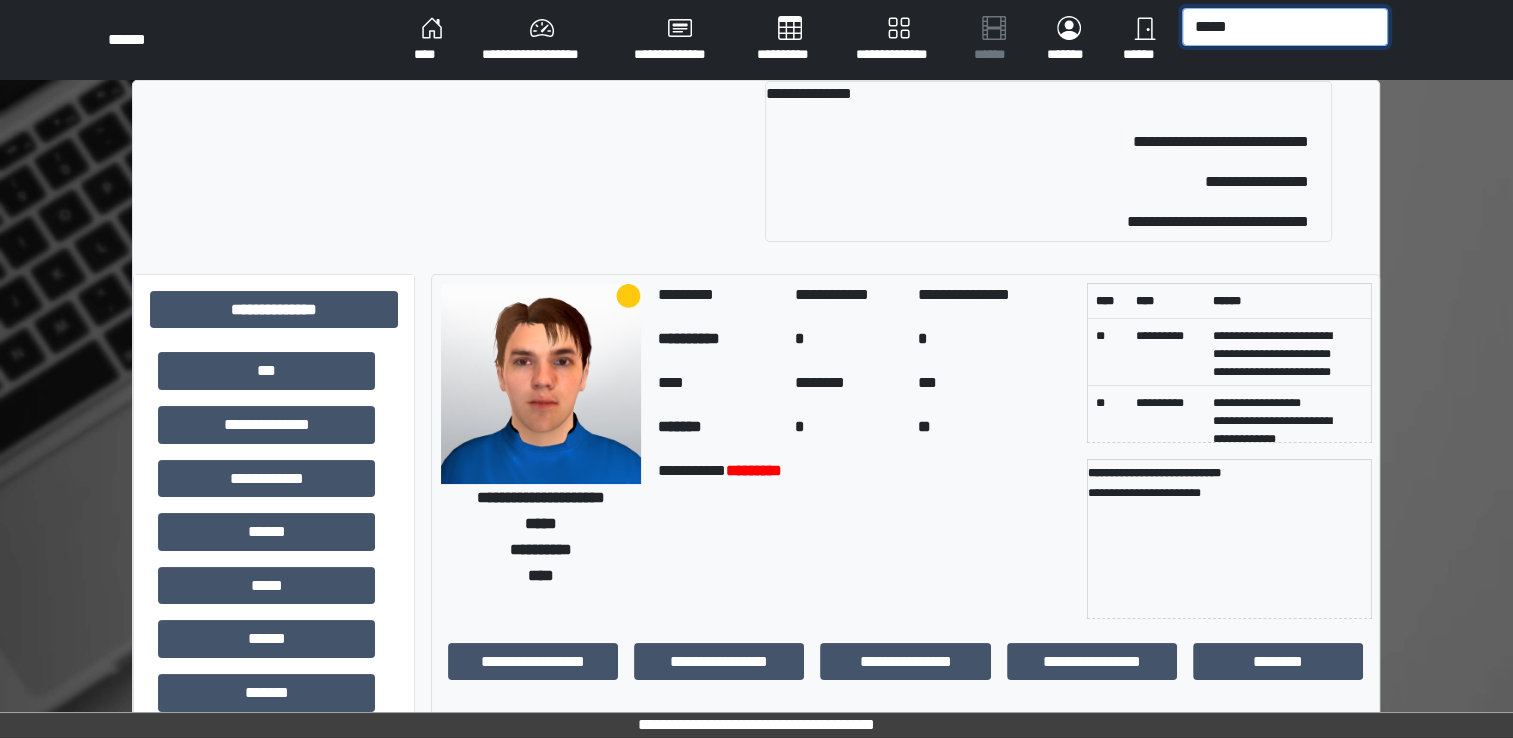 type on "*****" 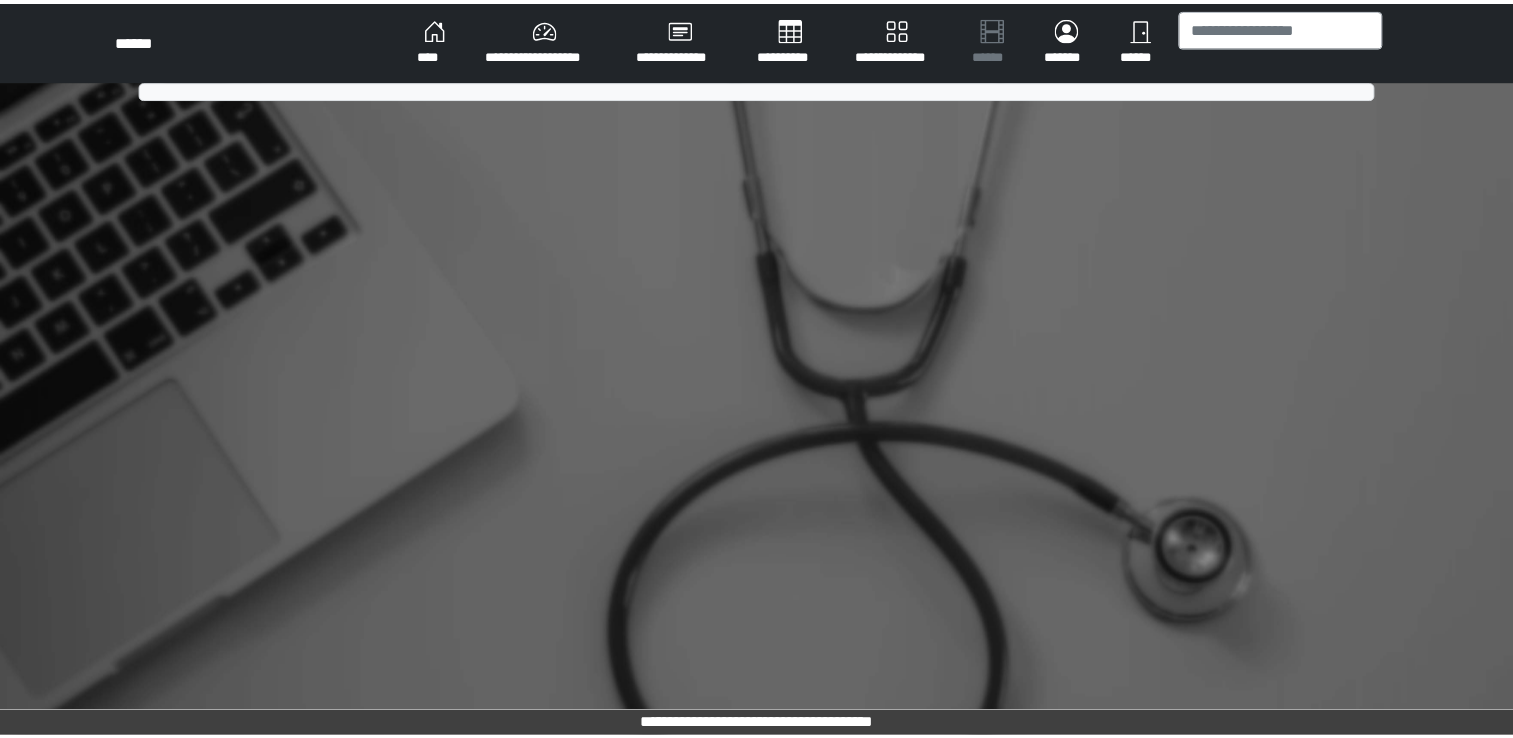 scroll, scrollTop: 0, scrollLeft: 0, axis: both 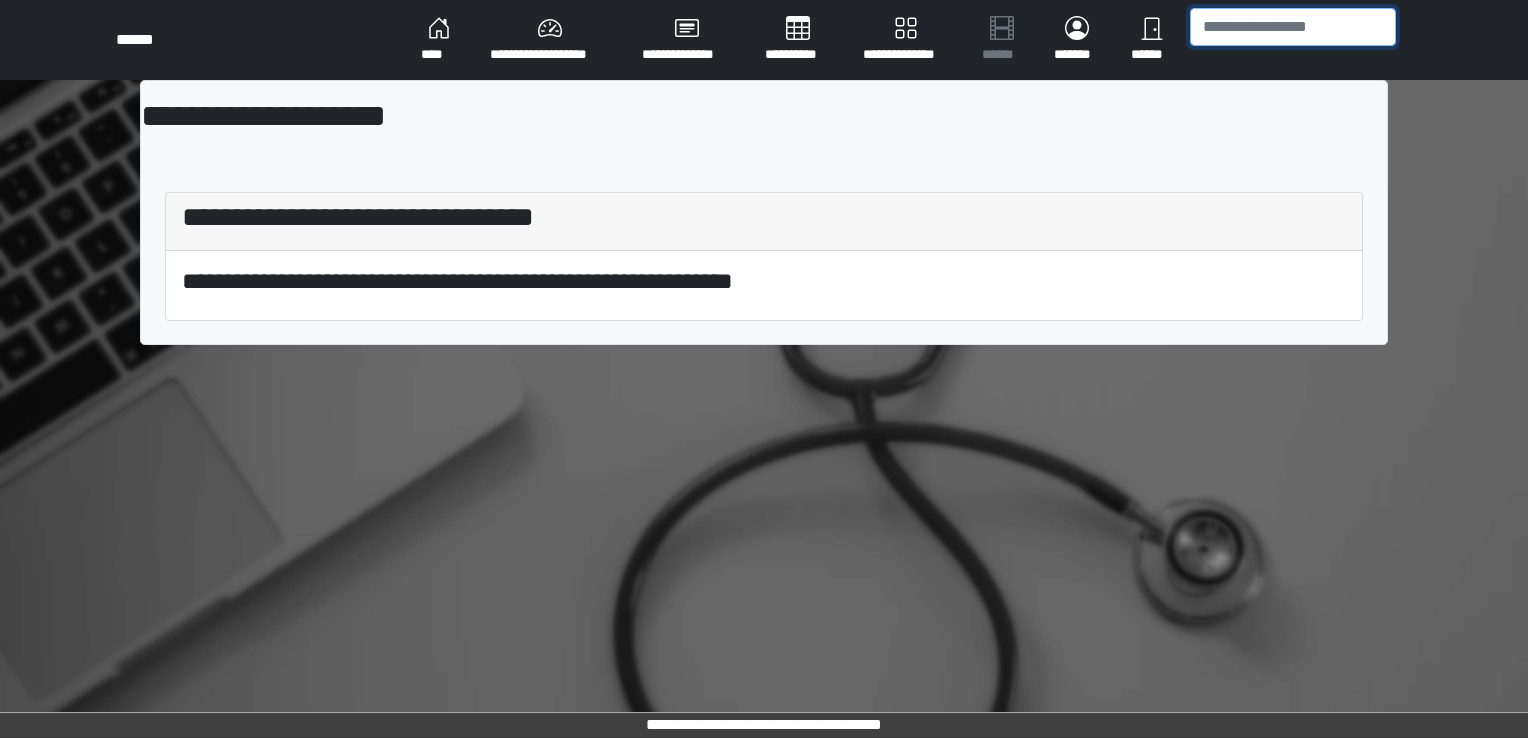 drag, startPoint x: 0, startPoint y: 0, endPoint x: 1308, endPoint y: 28, distance: 1308.2997 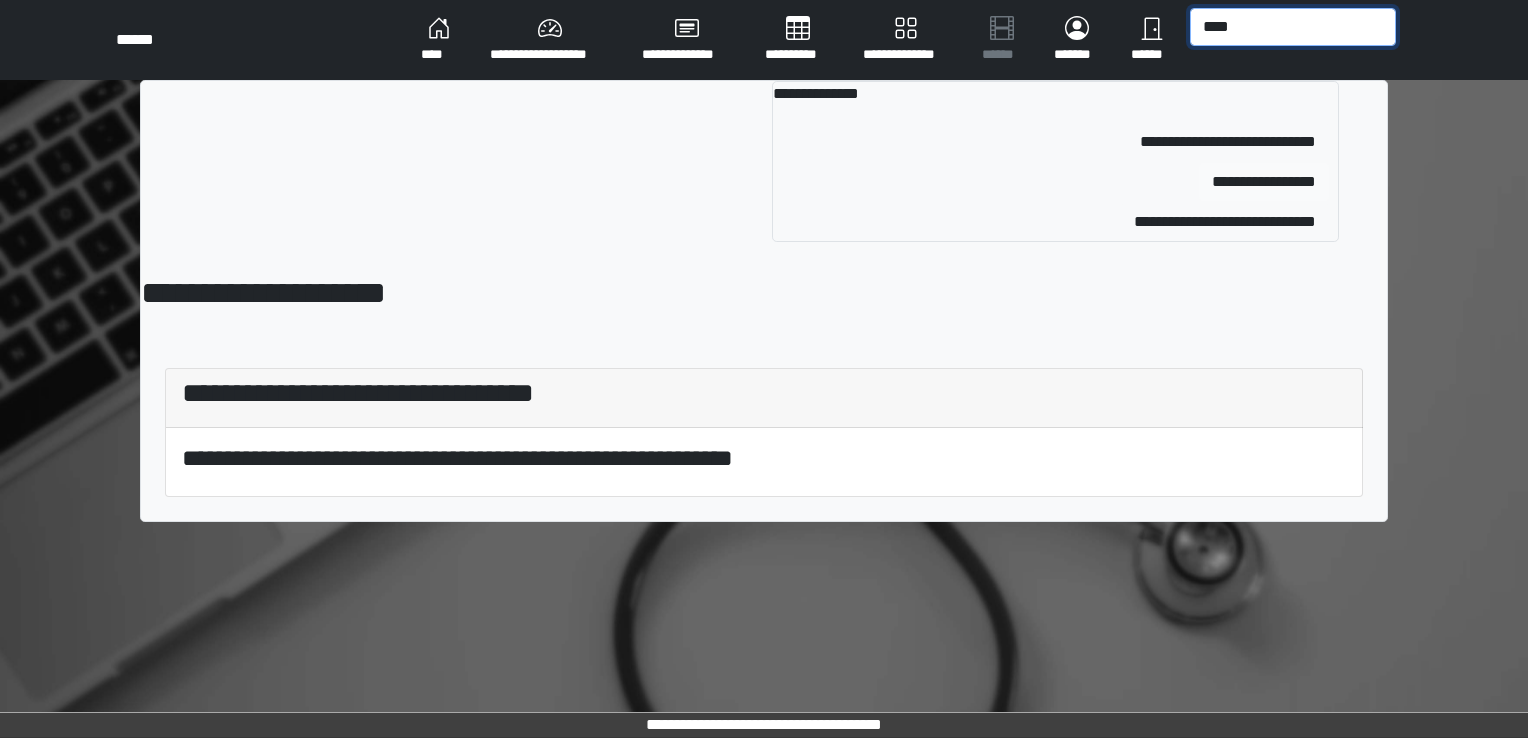 type on "****" 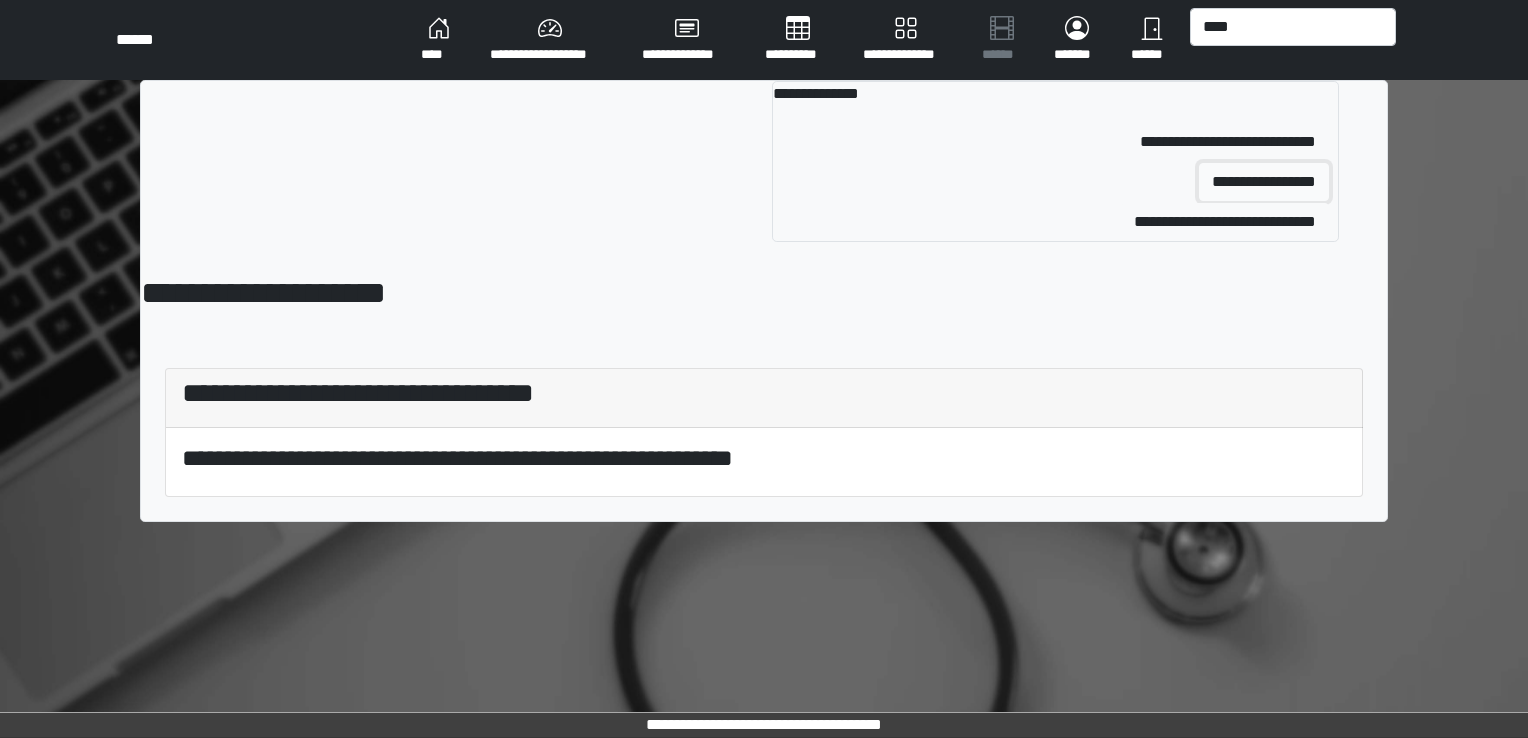 click on "**********" at bounding box center (1264, 182) 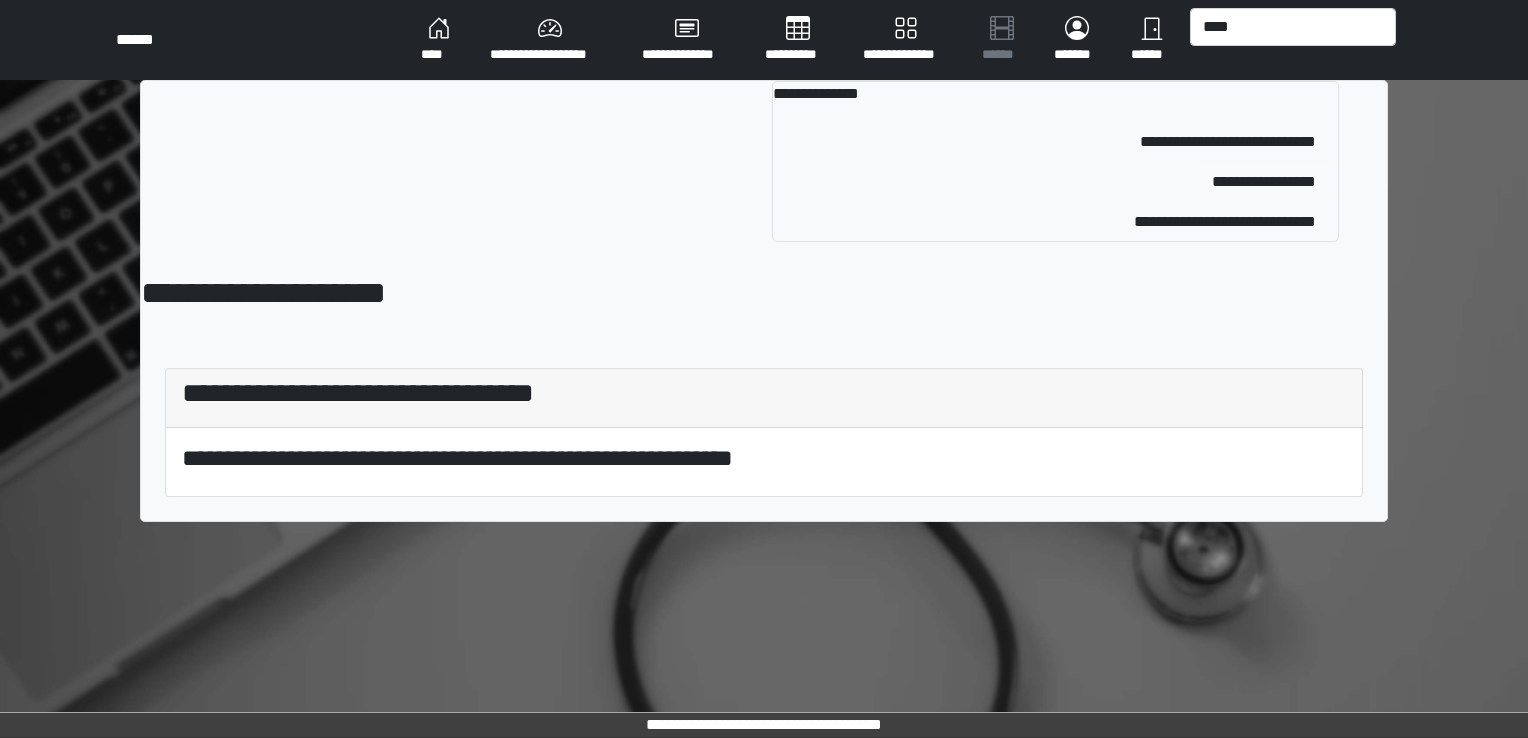 type 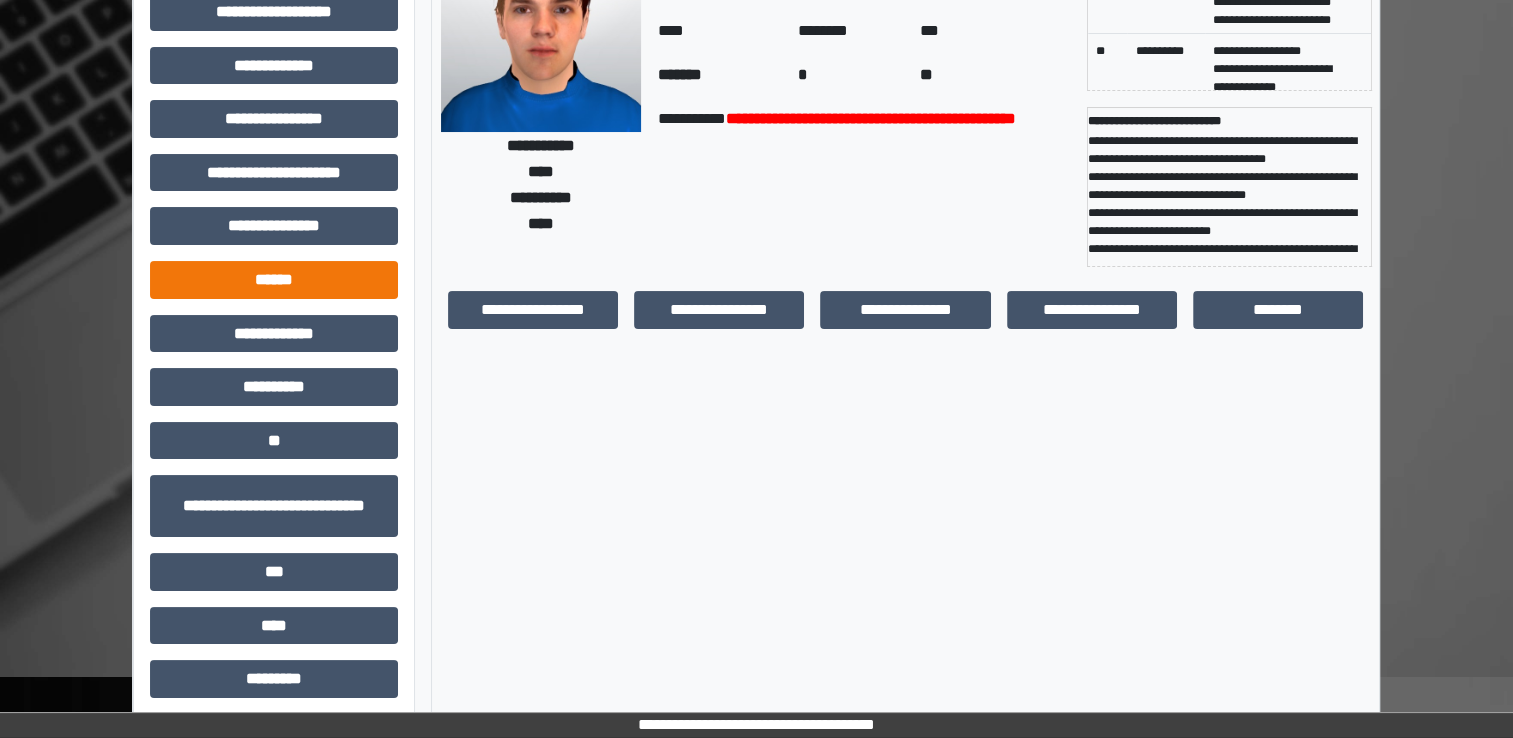 scroll, scrollTop: 184, scrollLeft: 0, axis: vertical 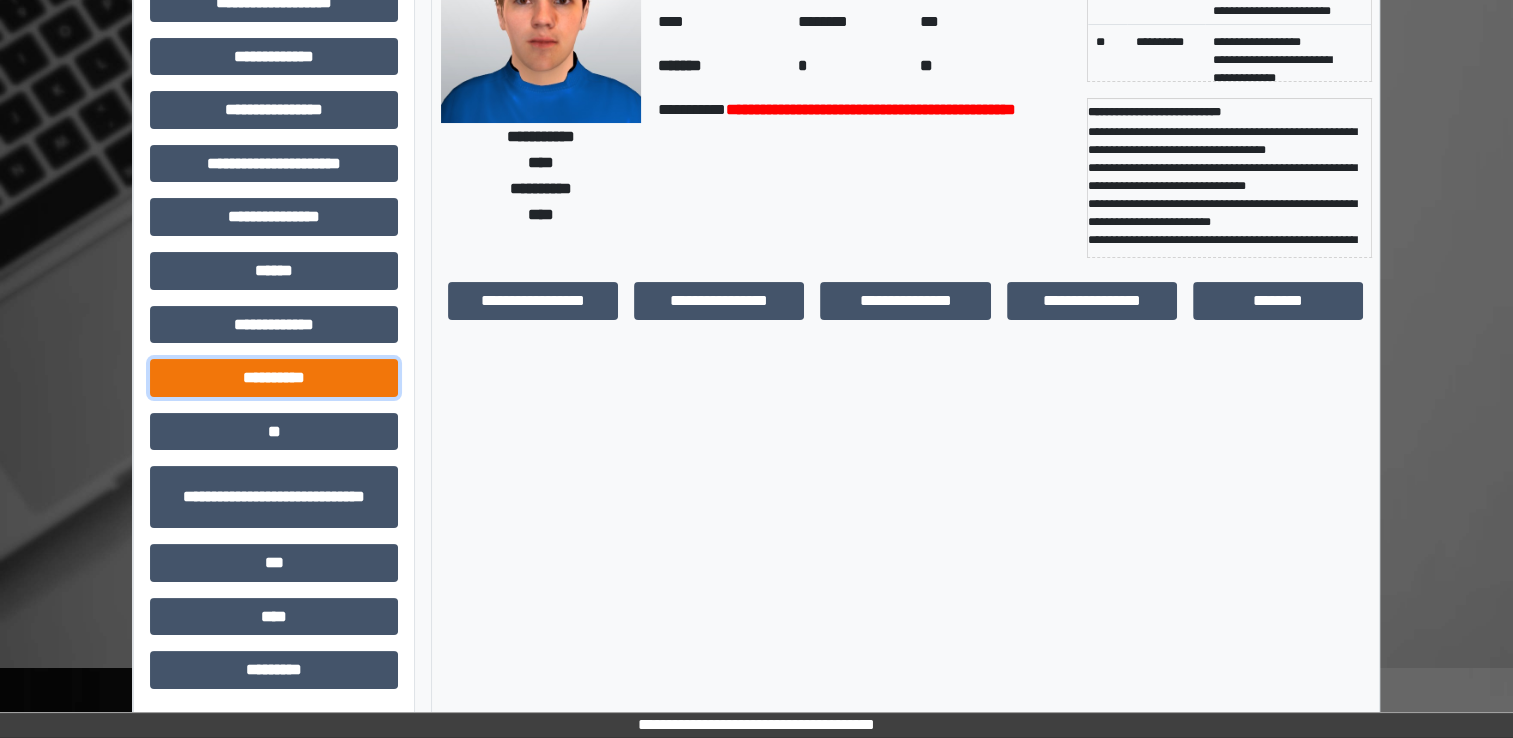click on "**********" at bounding box center [274, 378] 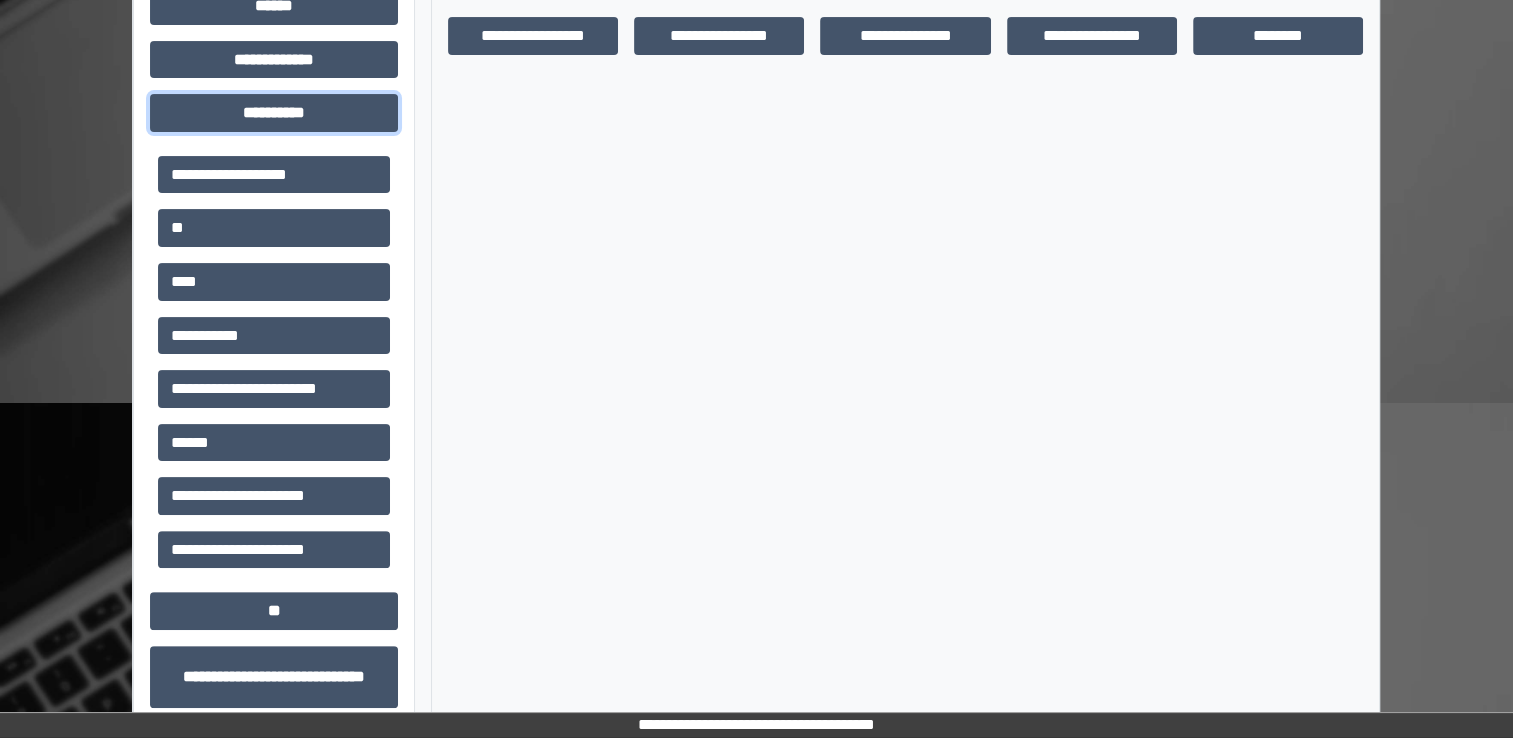 scroll, scrollTop: 484, scrollLeft: 0, axis: vertical 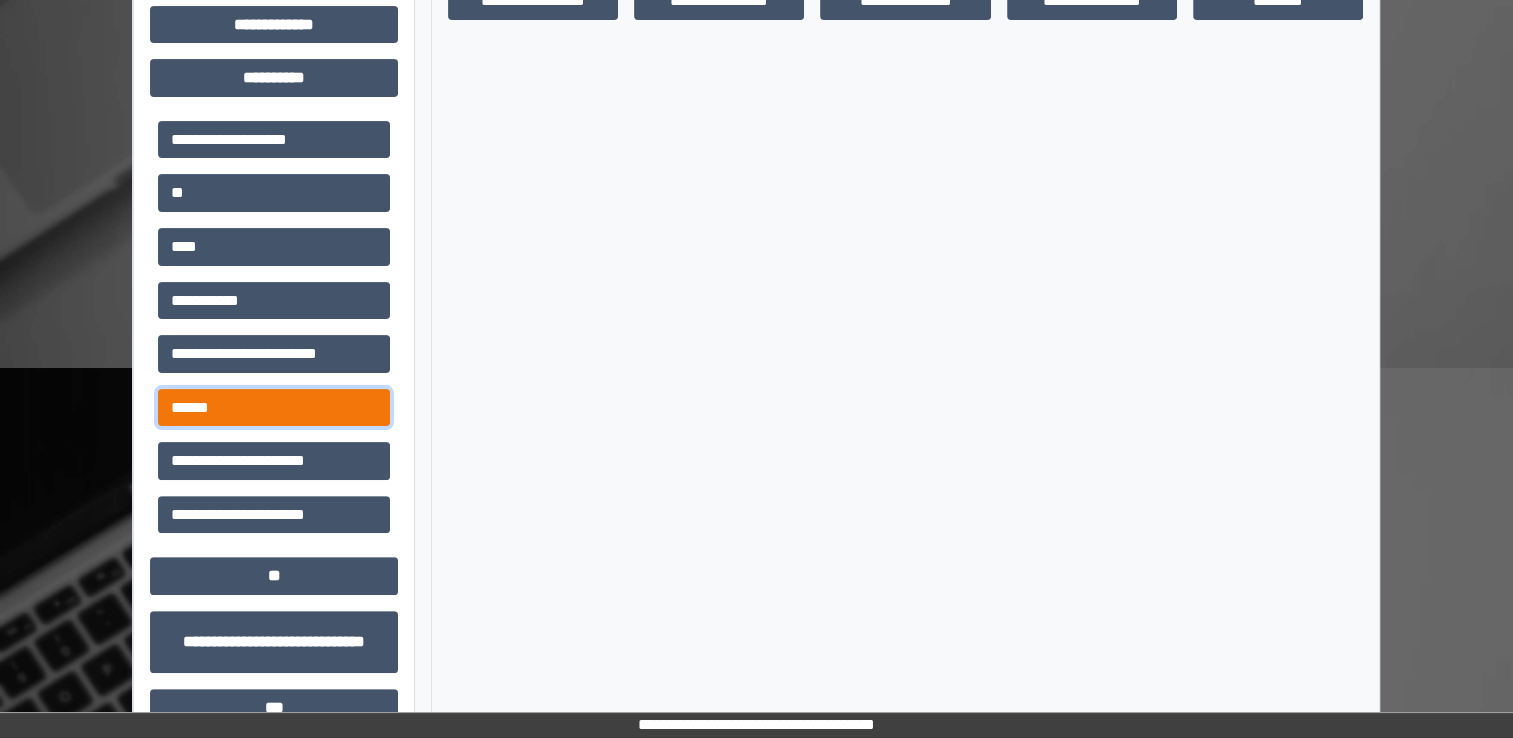click on "******" at bounding box center [274, 408] 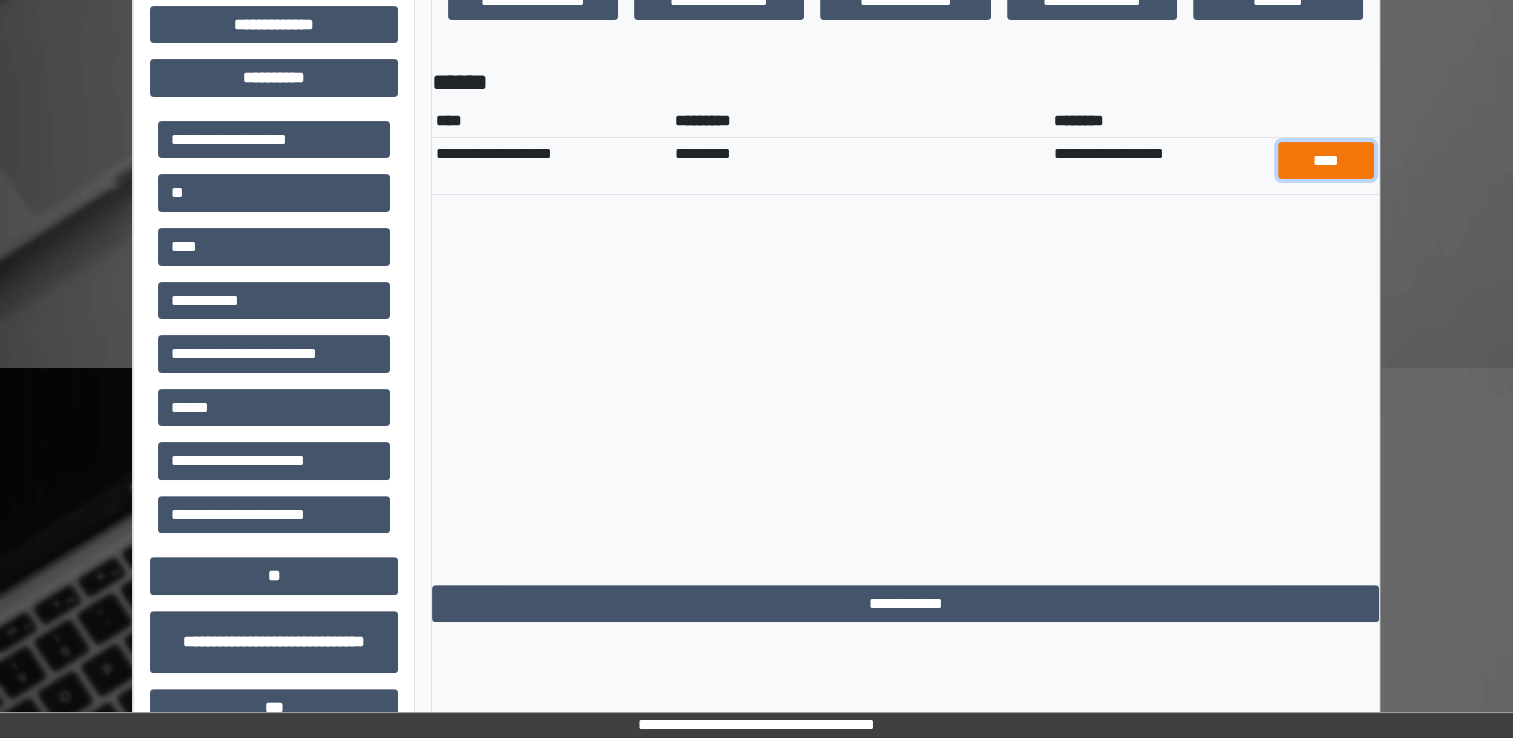 click on "****" at bounding box center [1326, 161] 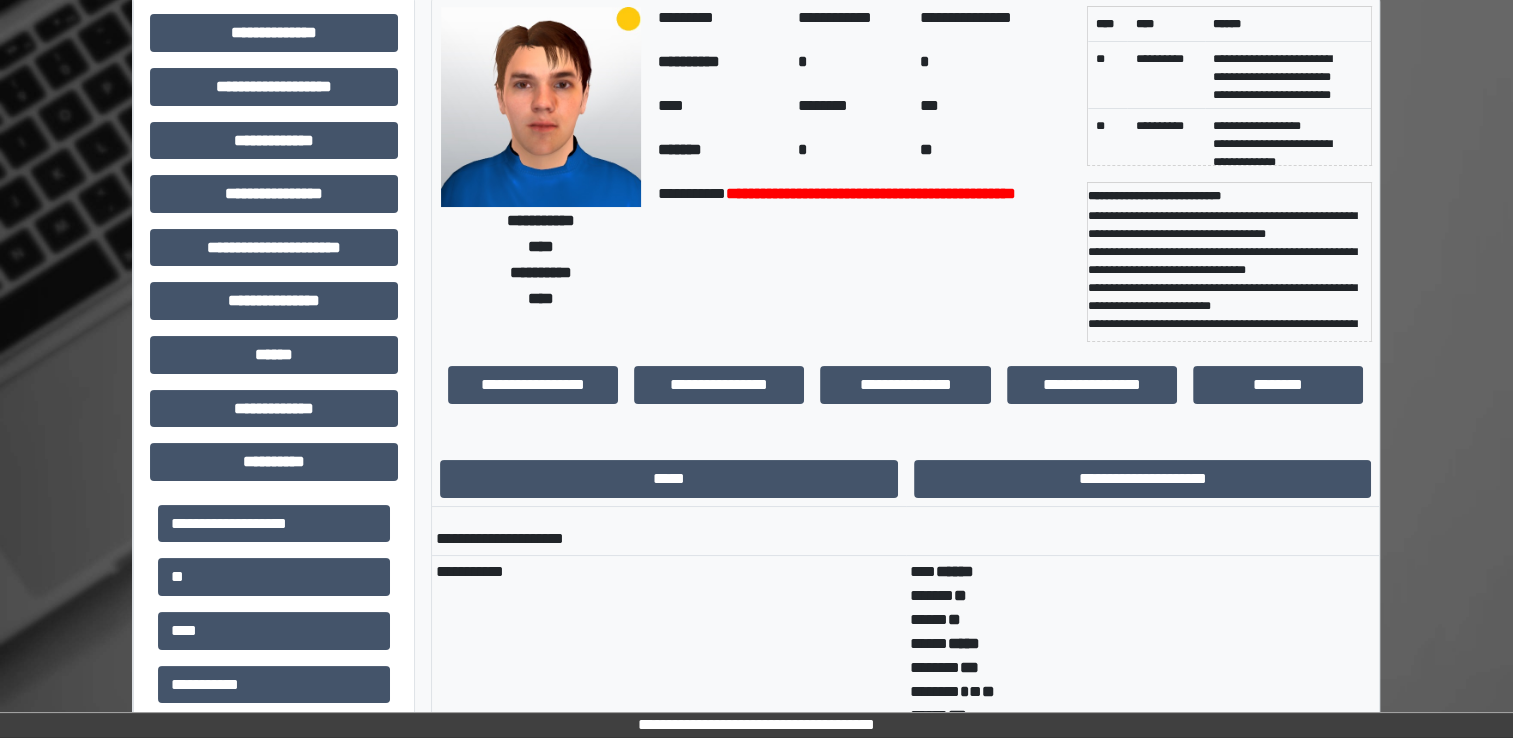 scroll, scrollTop: 200, scrollLeft: 0, axis: vertical 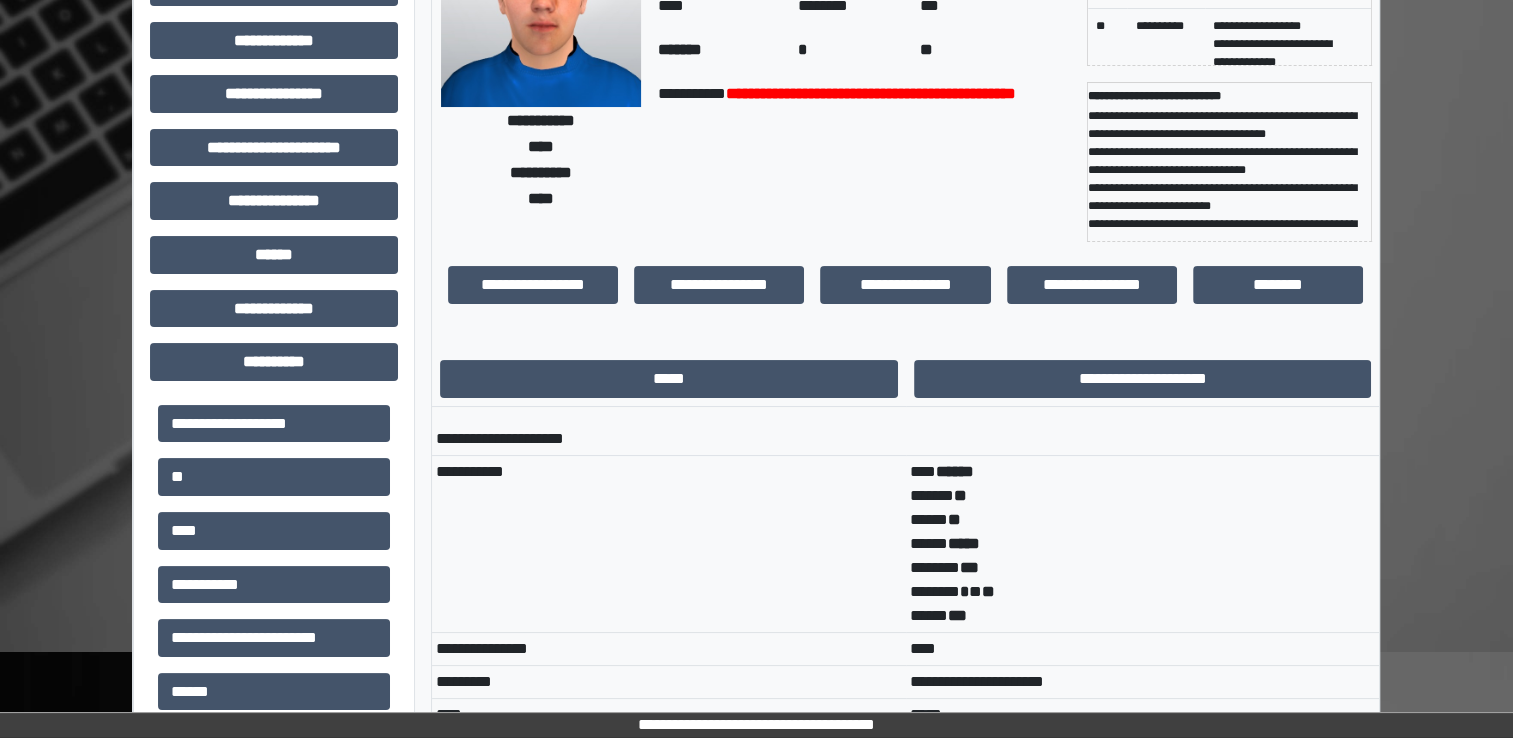 click on "**********" at bounding box center [864, 162] 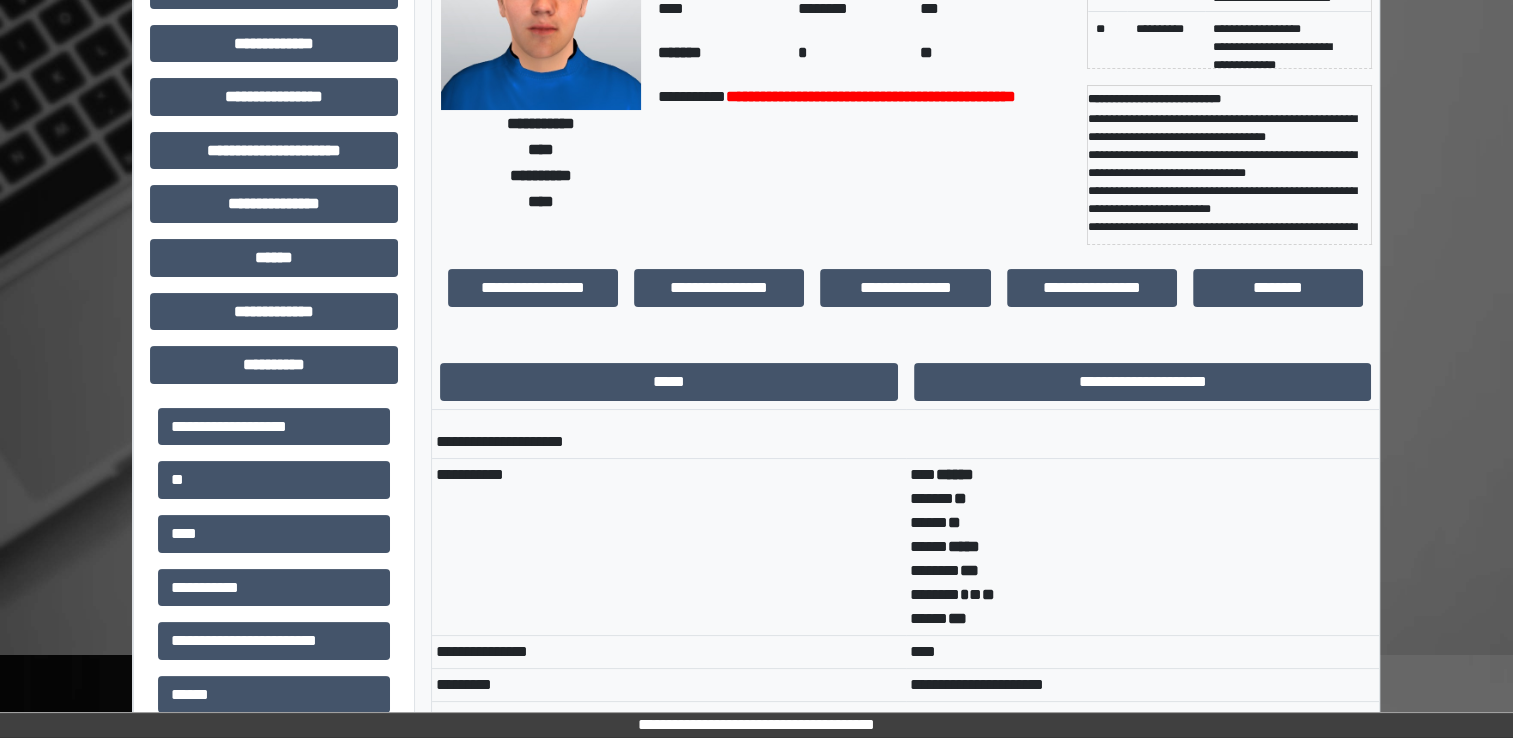 scroll, scrollTop: 0, scrollLeft: 0, axis: both 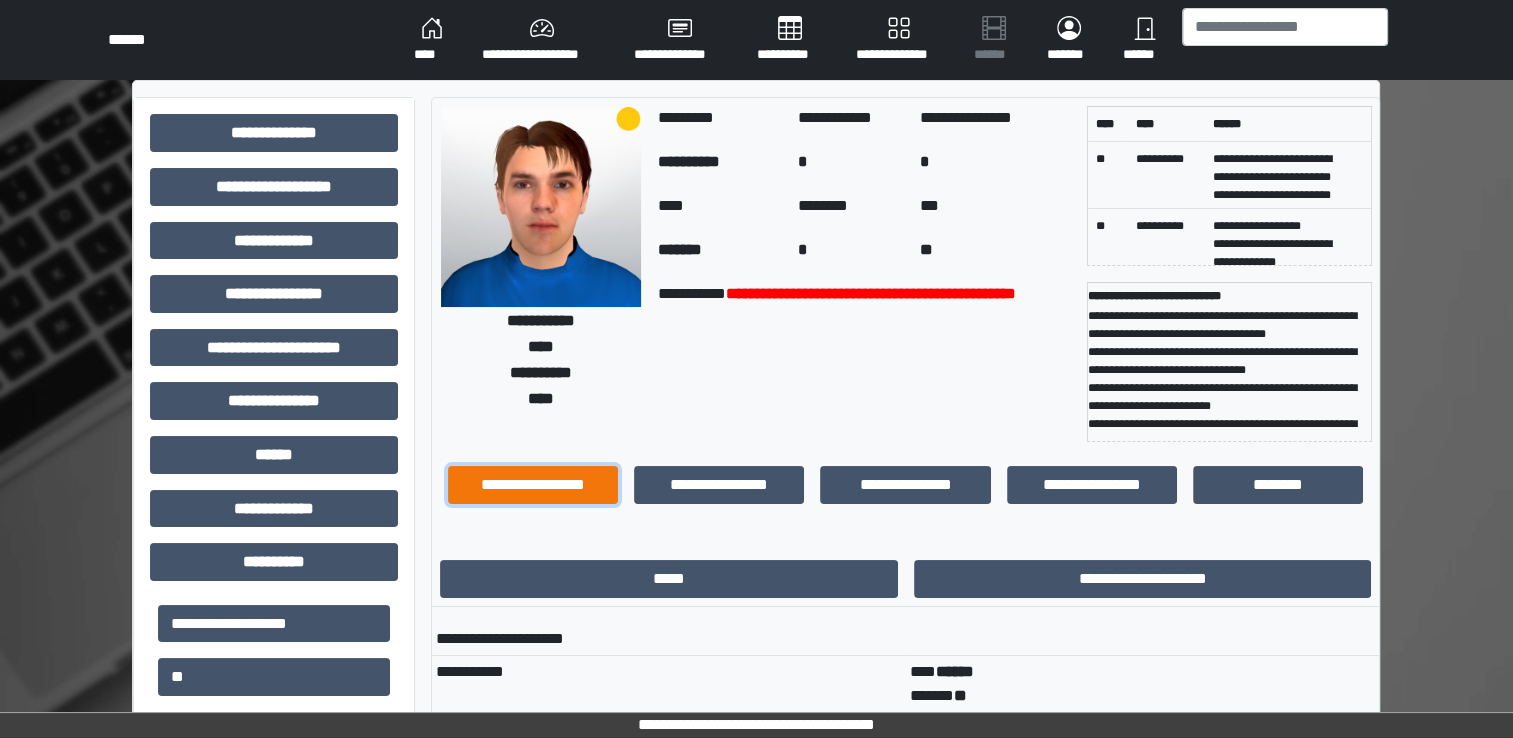 click on "**********" at bounding box center (533, 485) 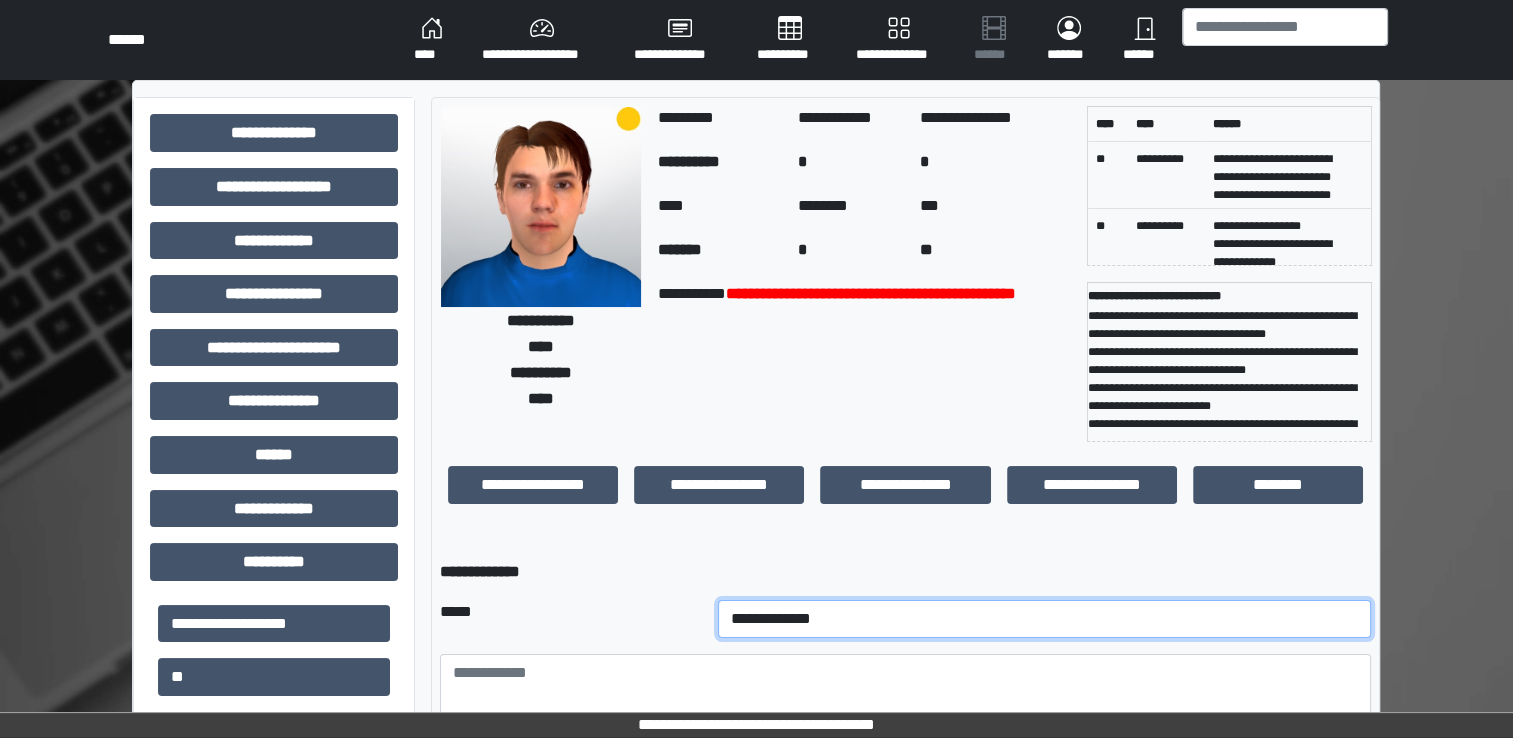 click on "**********" at bounding box center [1045, 619] 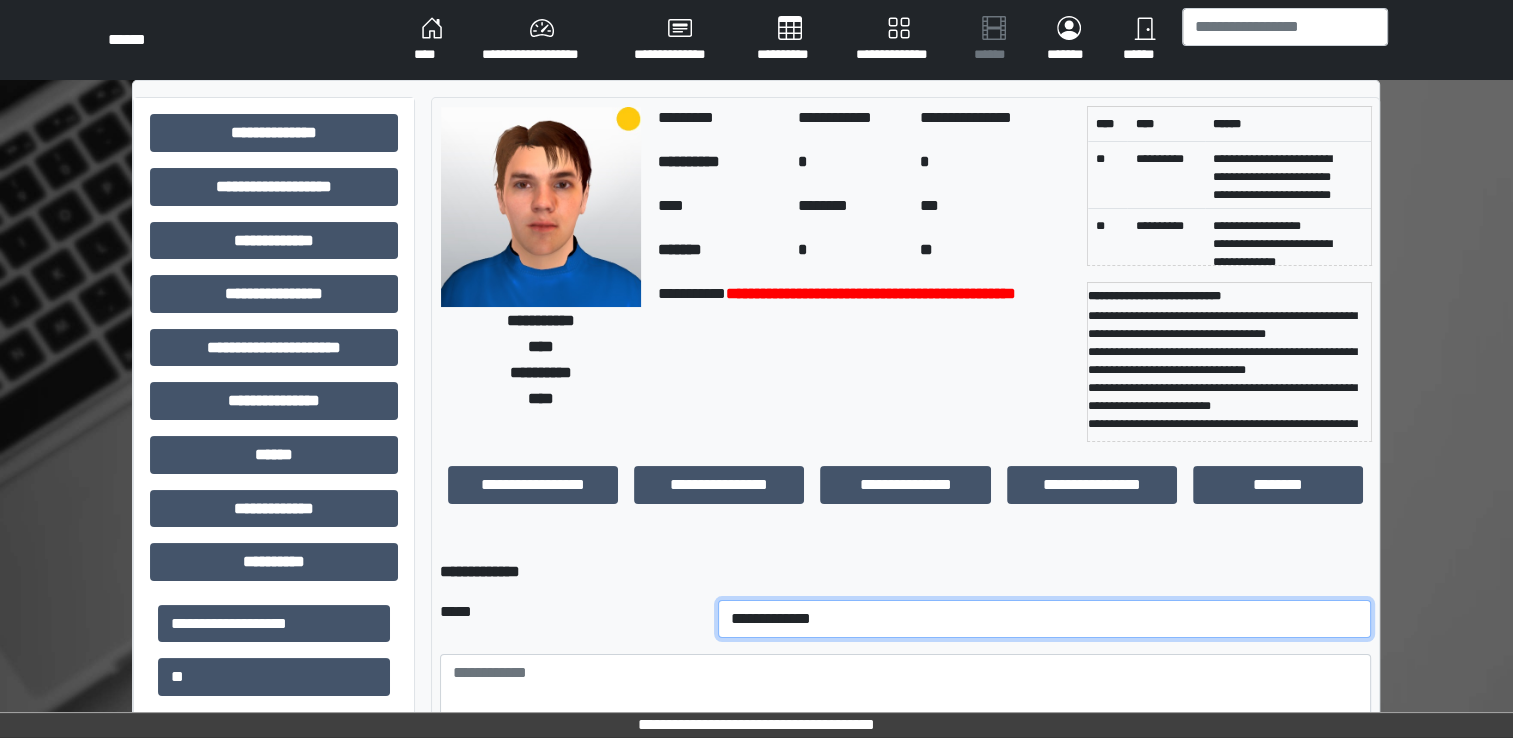 select on "**" 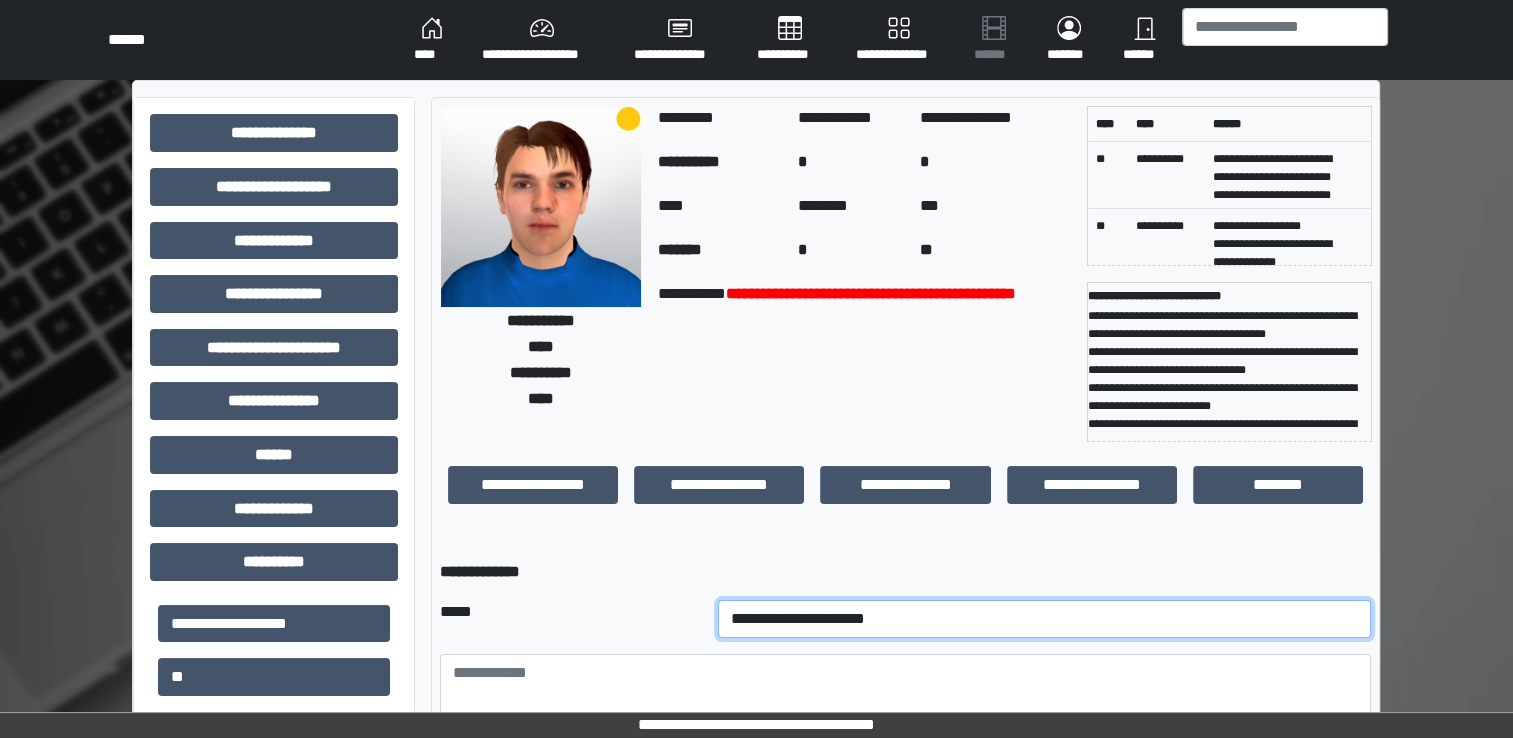 click on "**********" at bounding box center (1045, 619) 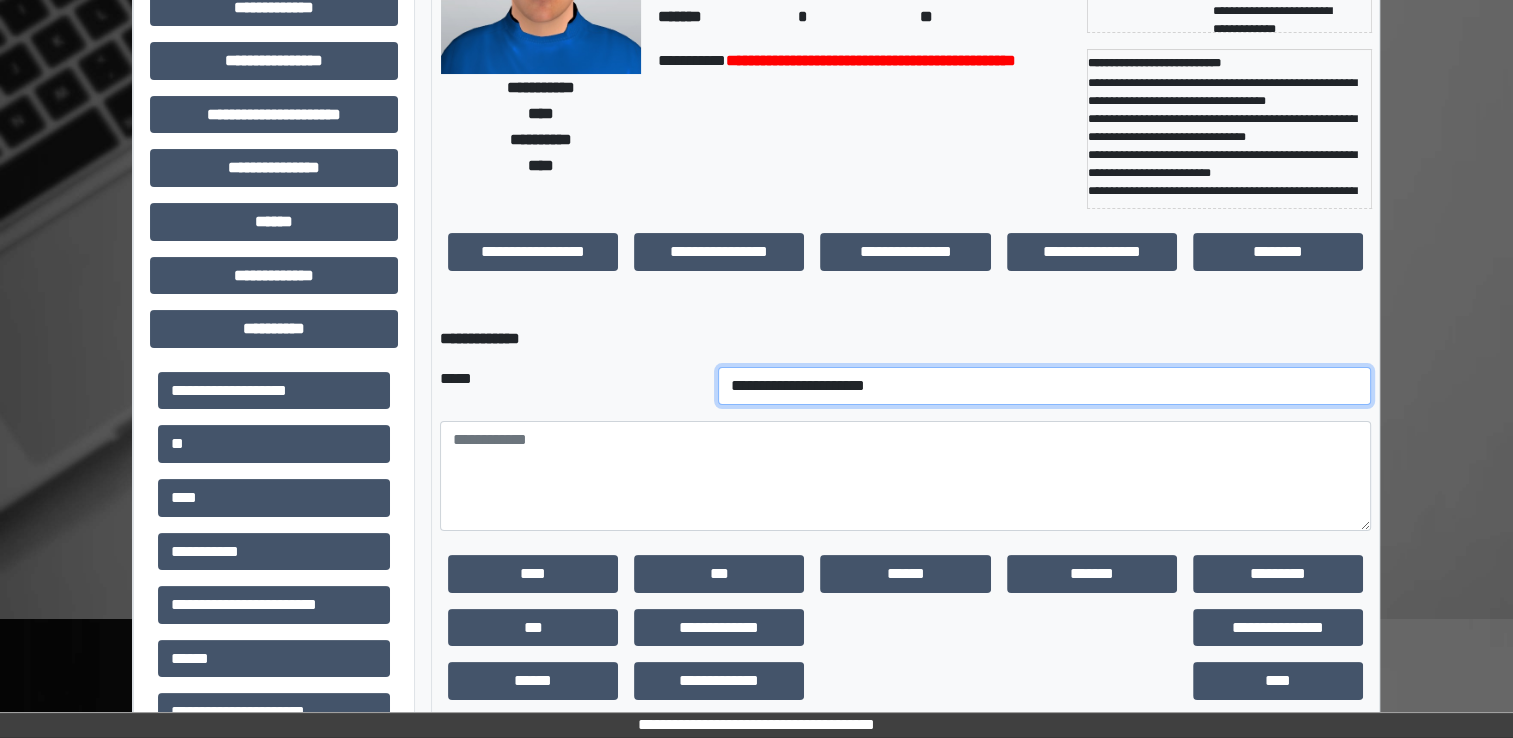 scroll, scrollTop: 300, scrollLeft: 0, axis: vertical 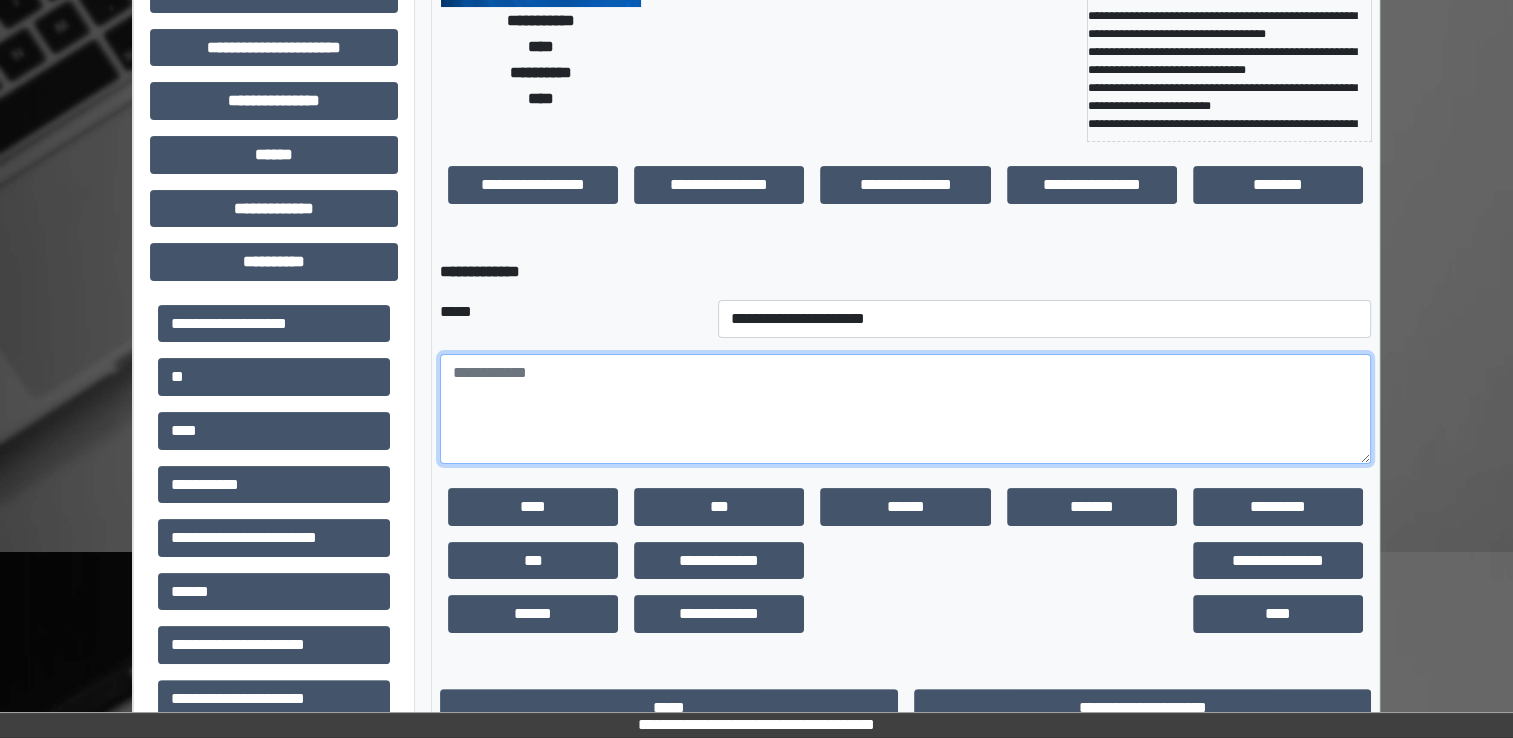click at bounding box center (905, 409) 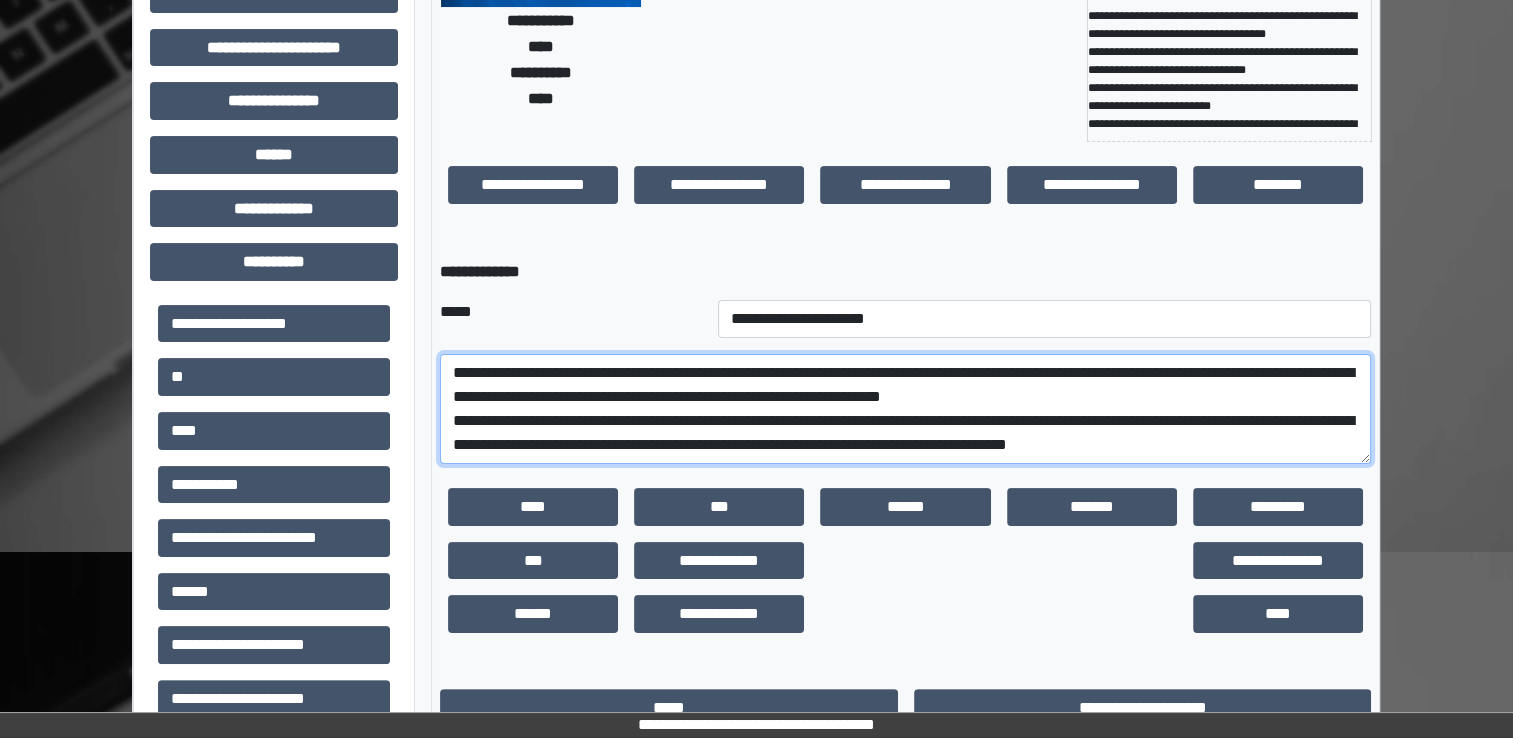 scroll, scrollTop: 16, scrollLeft: 0, axis: vertical 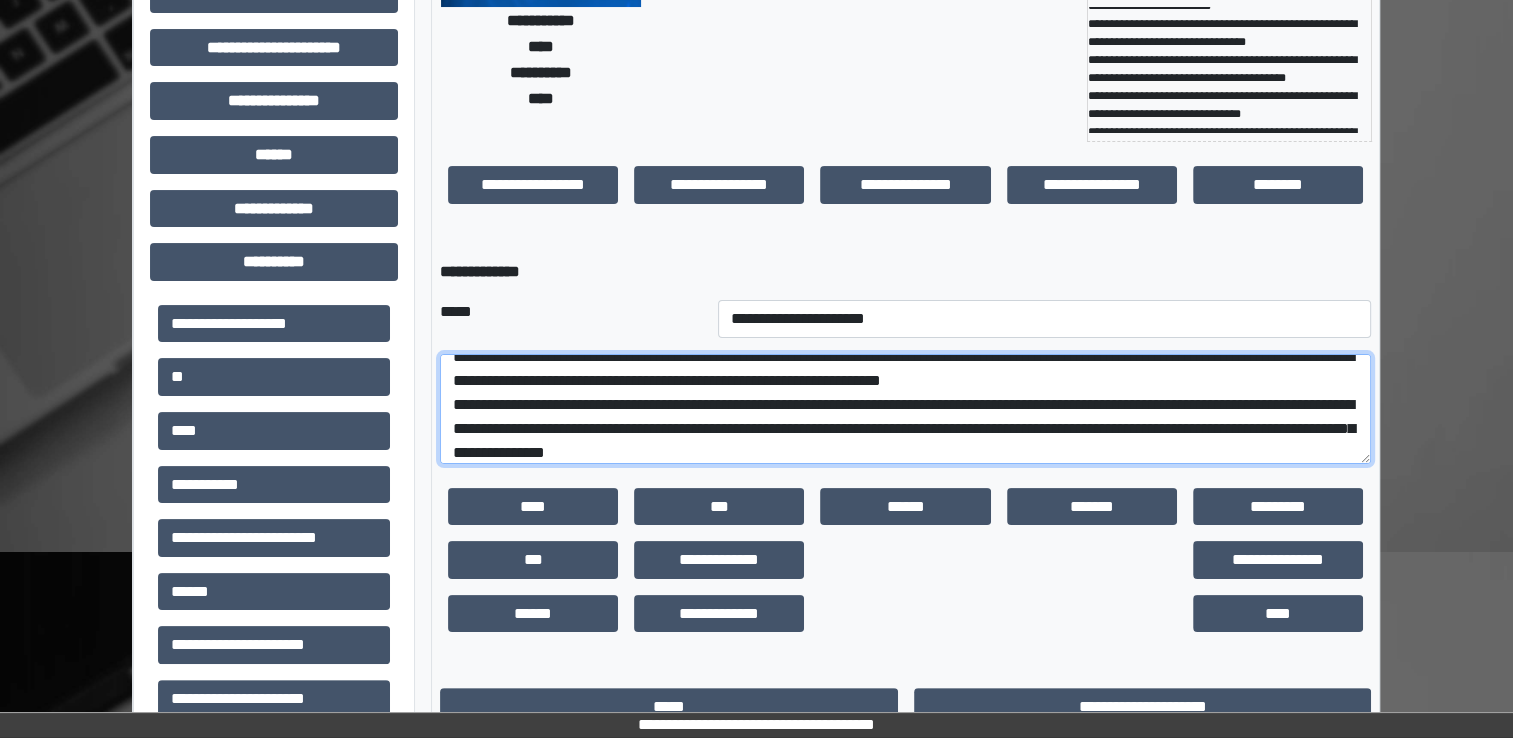 drag, startPoint x: 910, startPoint y: 377, endPoint x: 901, endPoint y: 385, distance: 12.0415945 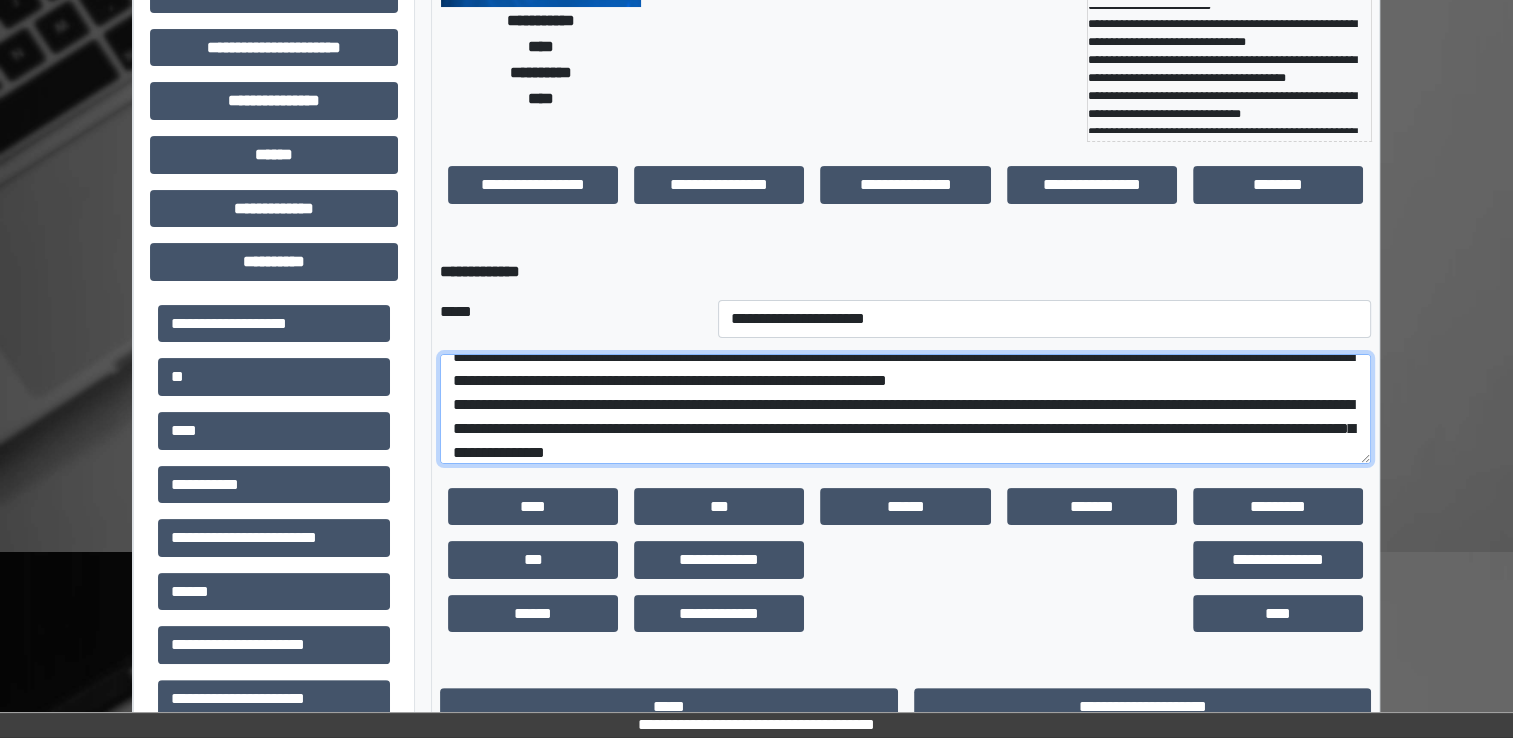 click on "**********" at bounding box center [905, 409] 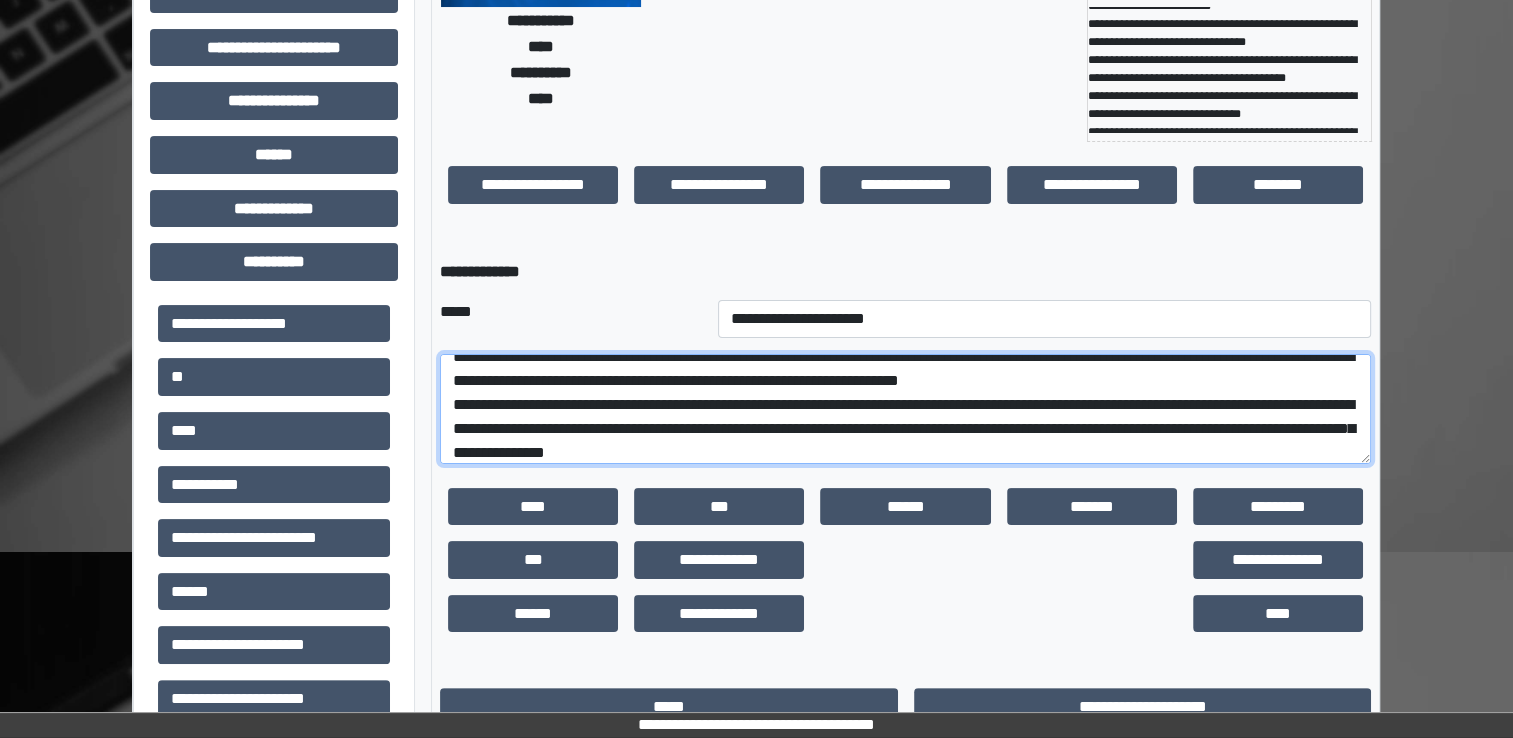 scroll, scrollTop: 7, scrollLeft: 0, axis: vertical 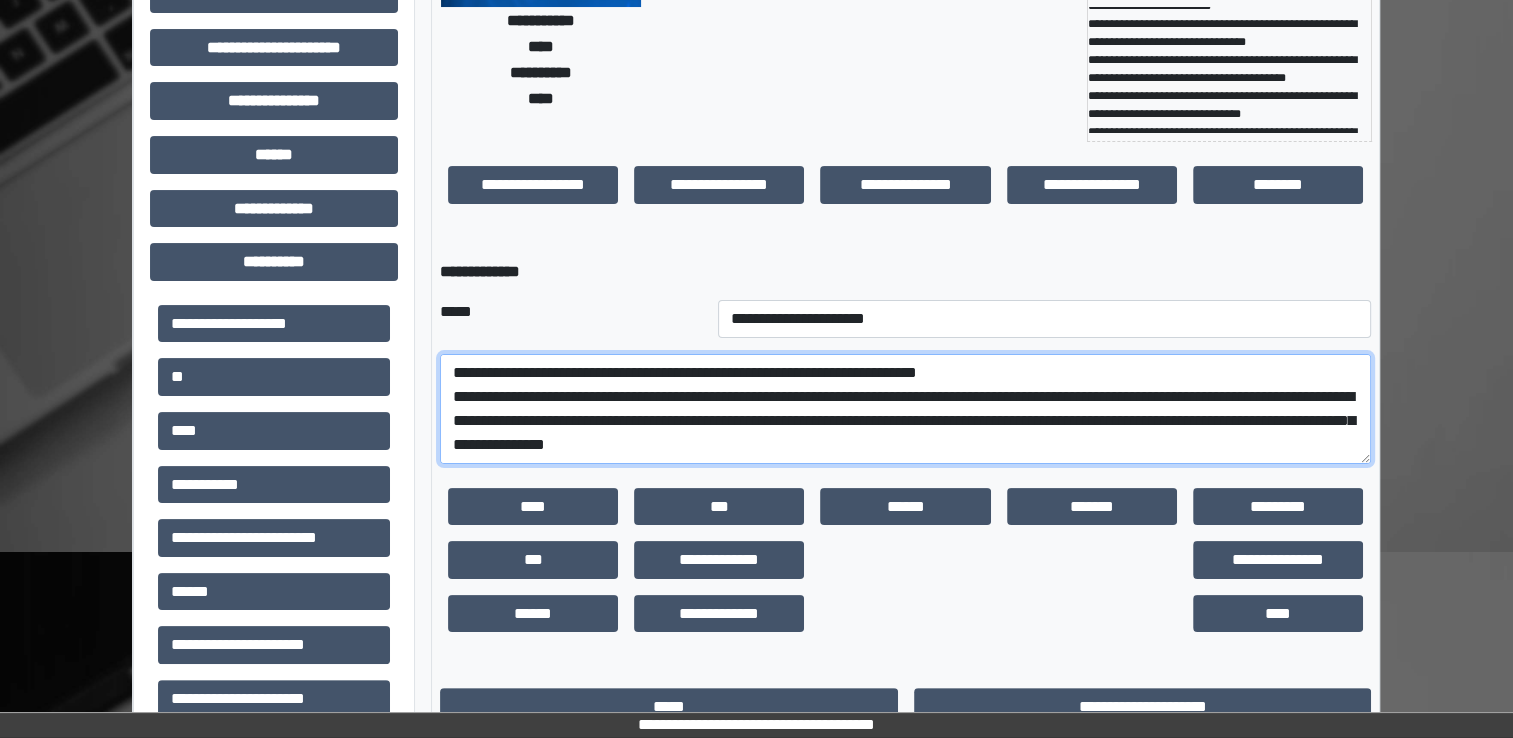 click on "**********" at bounding box center (905, 409) 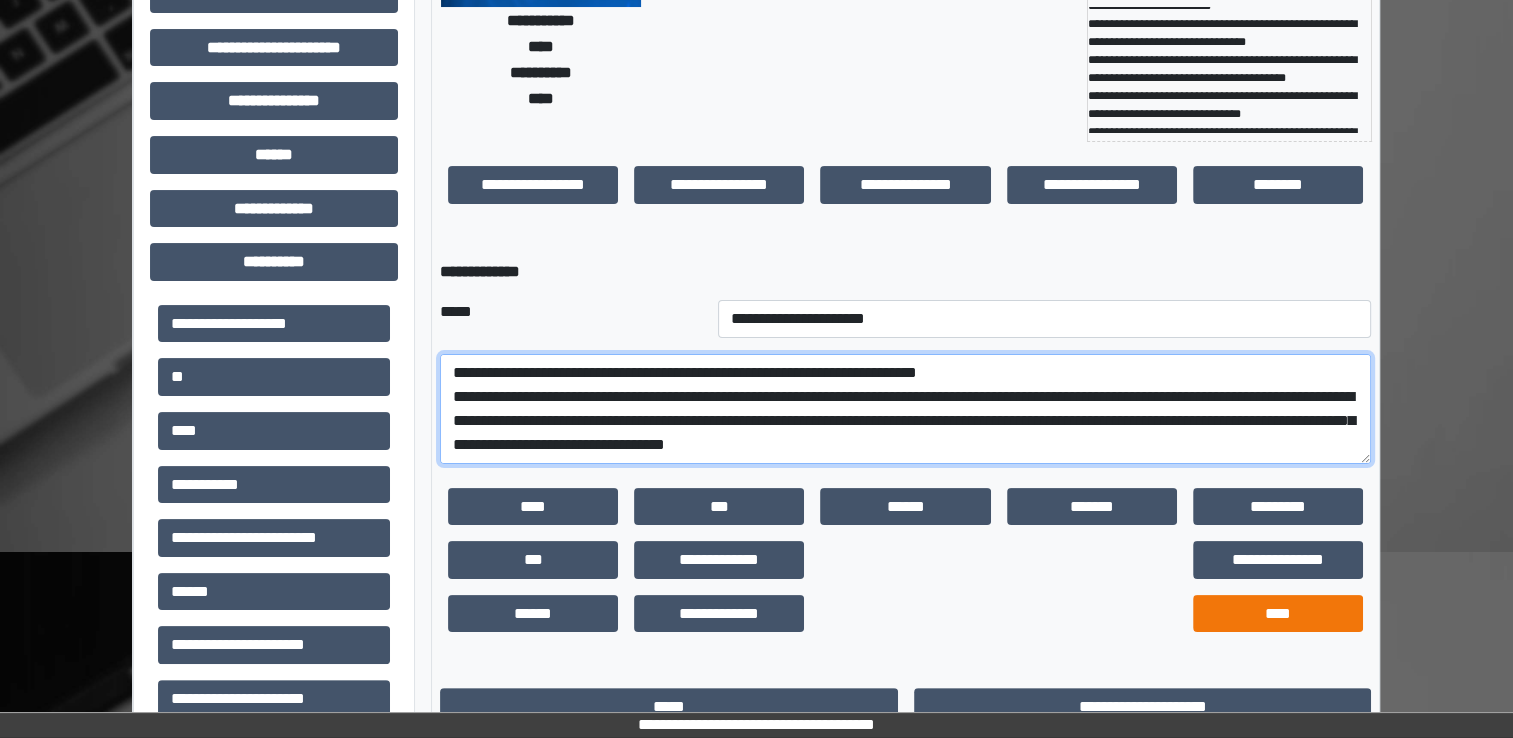 type on "**********" 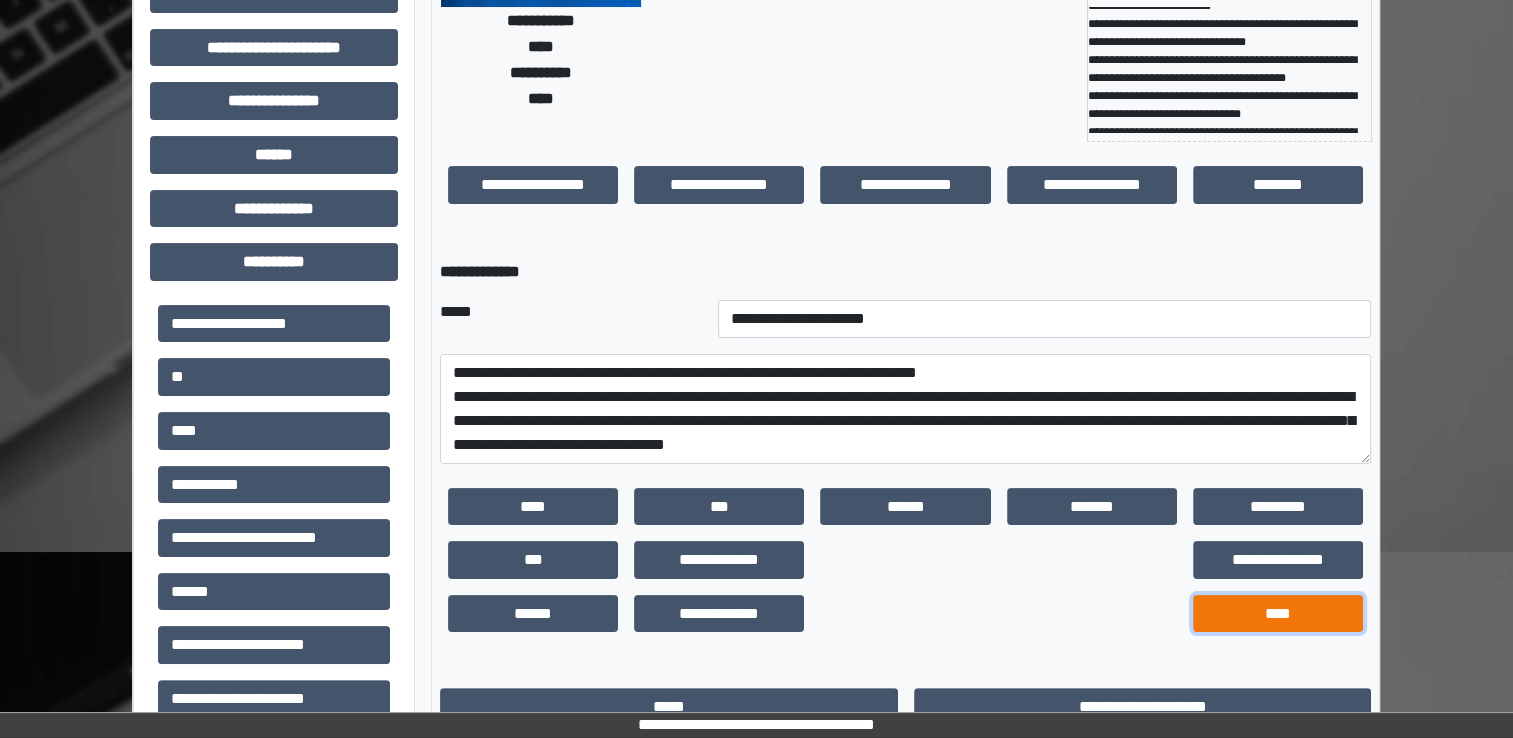 click on "****" at bounding box center (1278, 614) 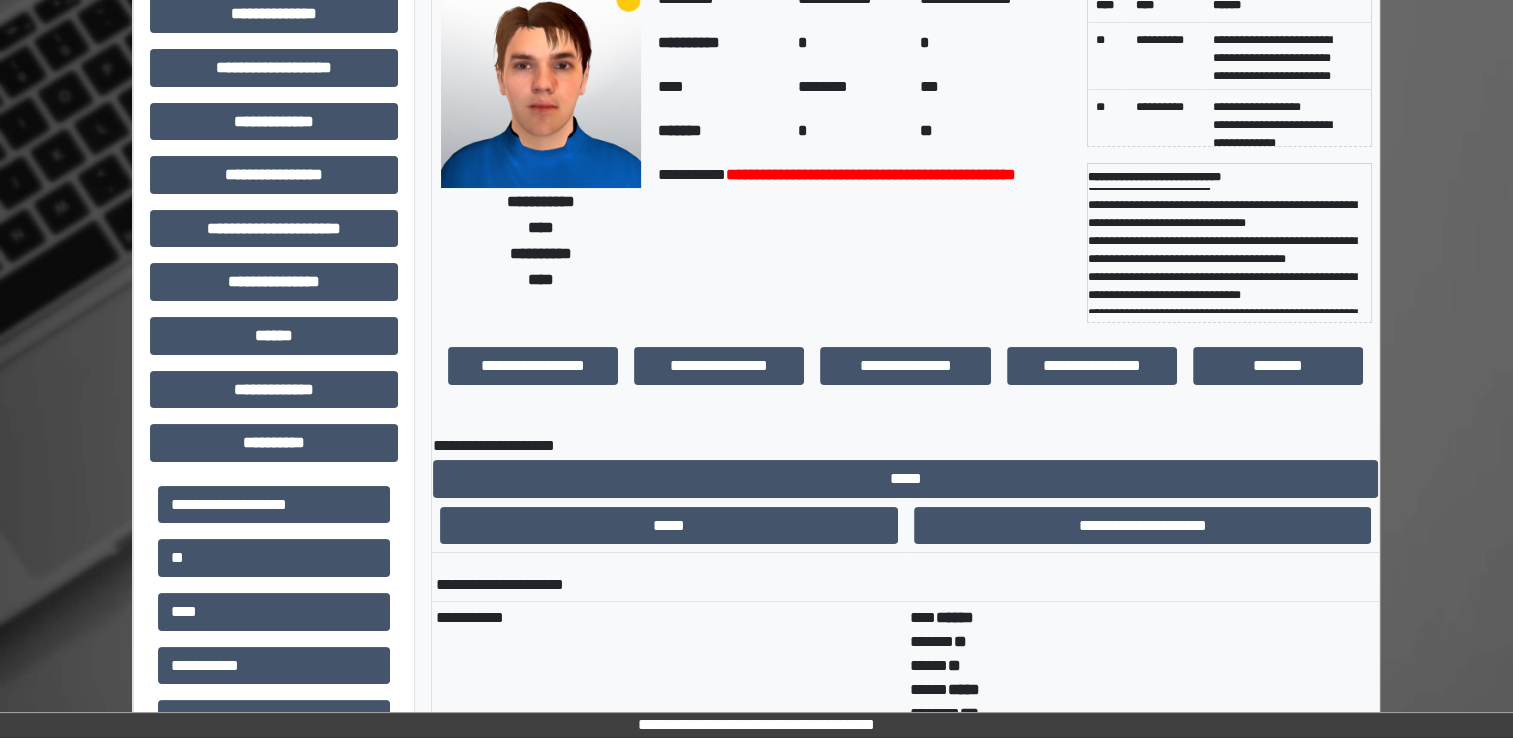 scroll, scrollTop: 0, scrollLeft: 0, axis: both 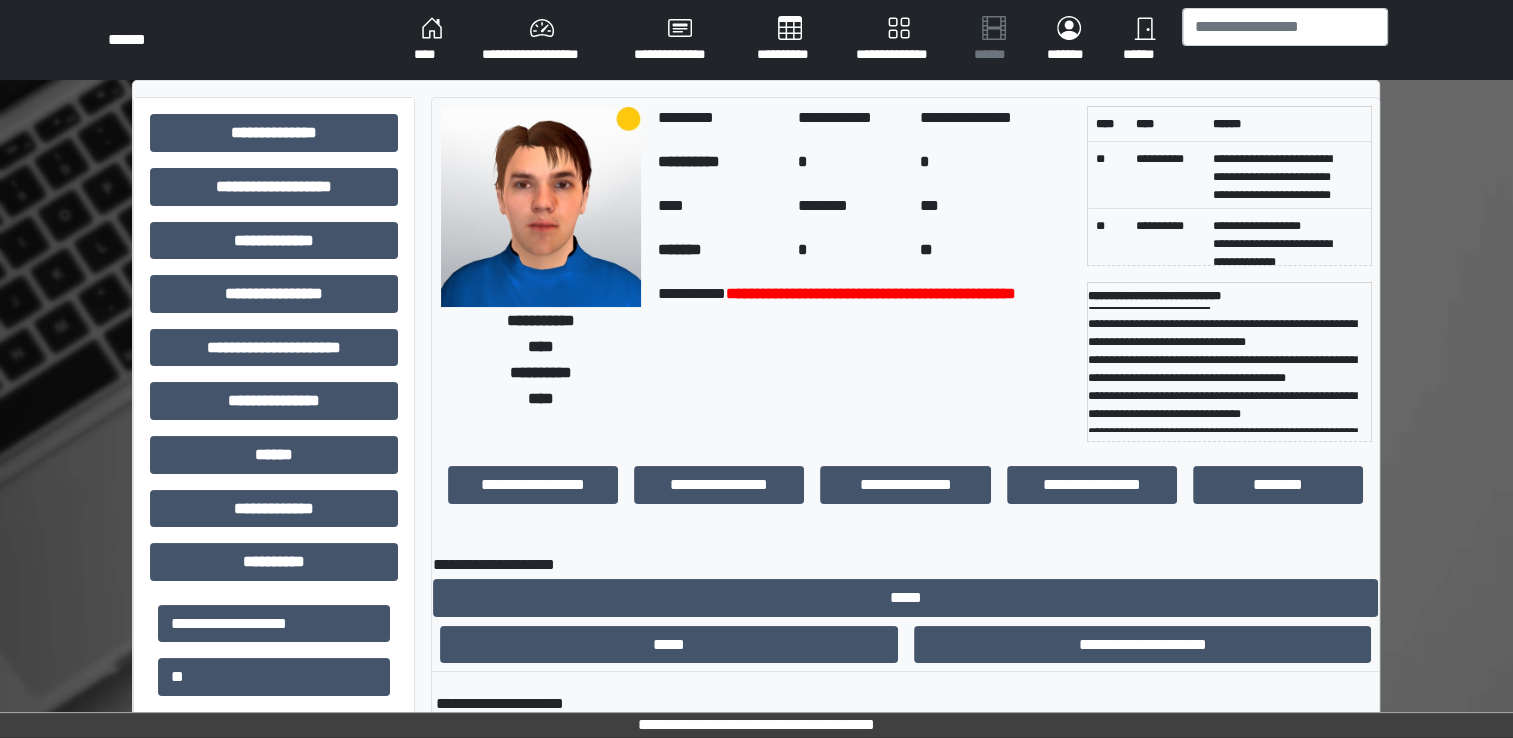 click on "**********" at bounding box center [274, 723] 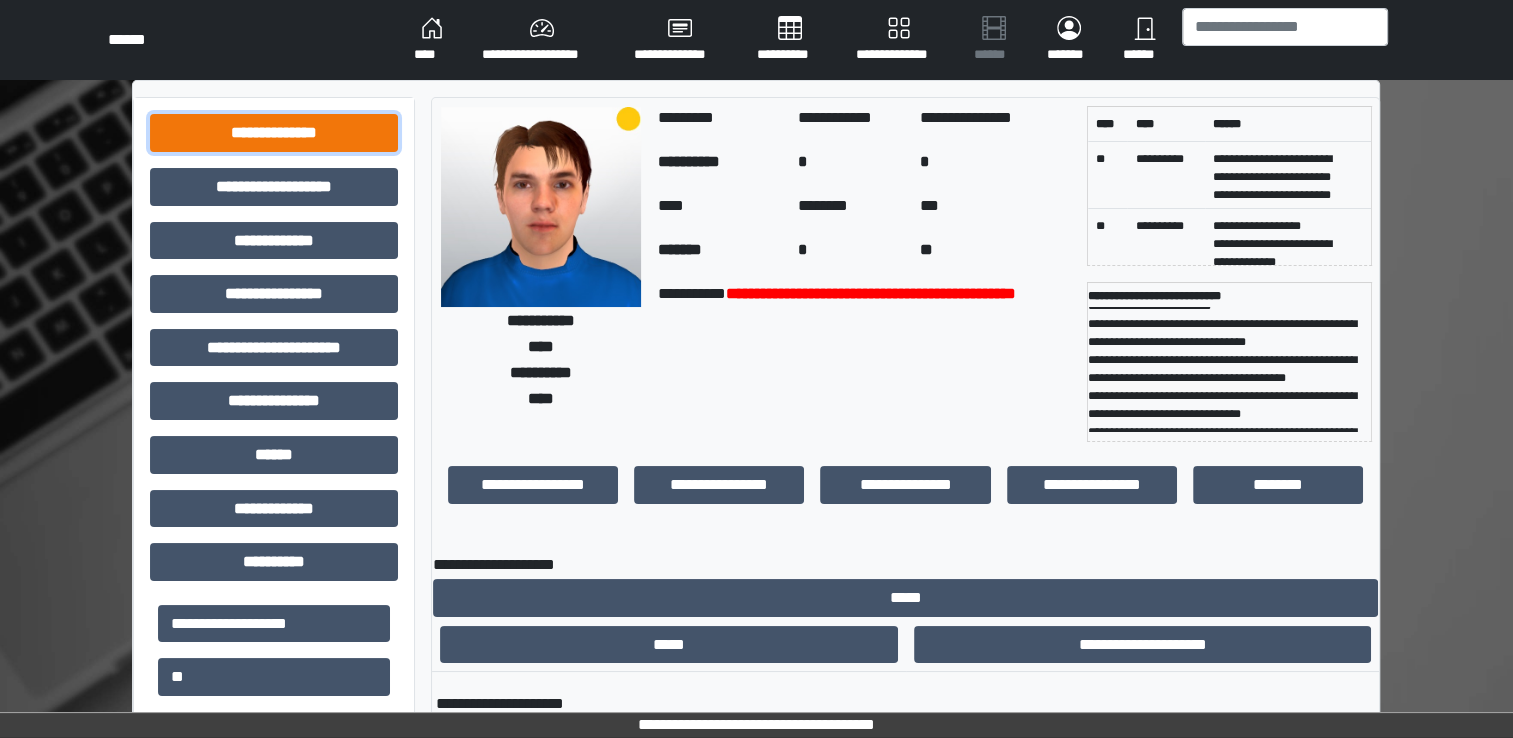 click on "**********" at bounding box center [274, 133] 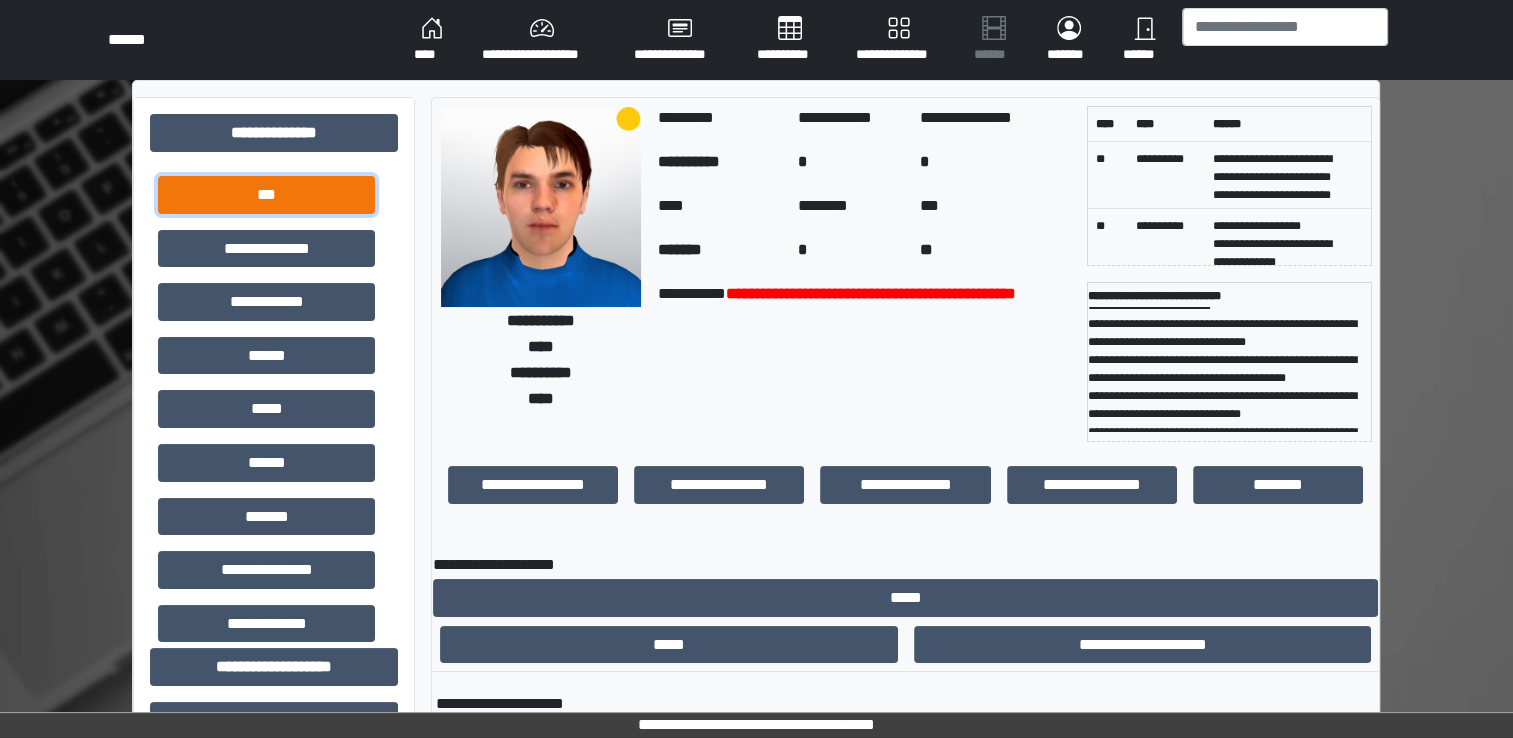 click on "***" at bounding box center [266, 195] 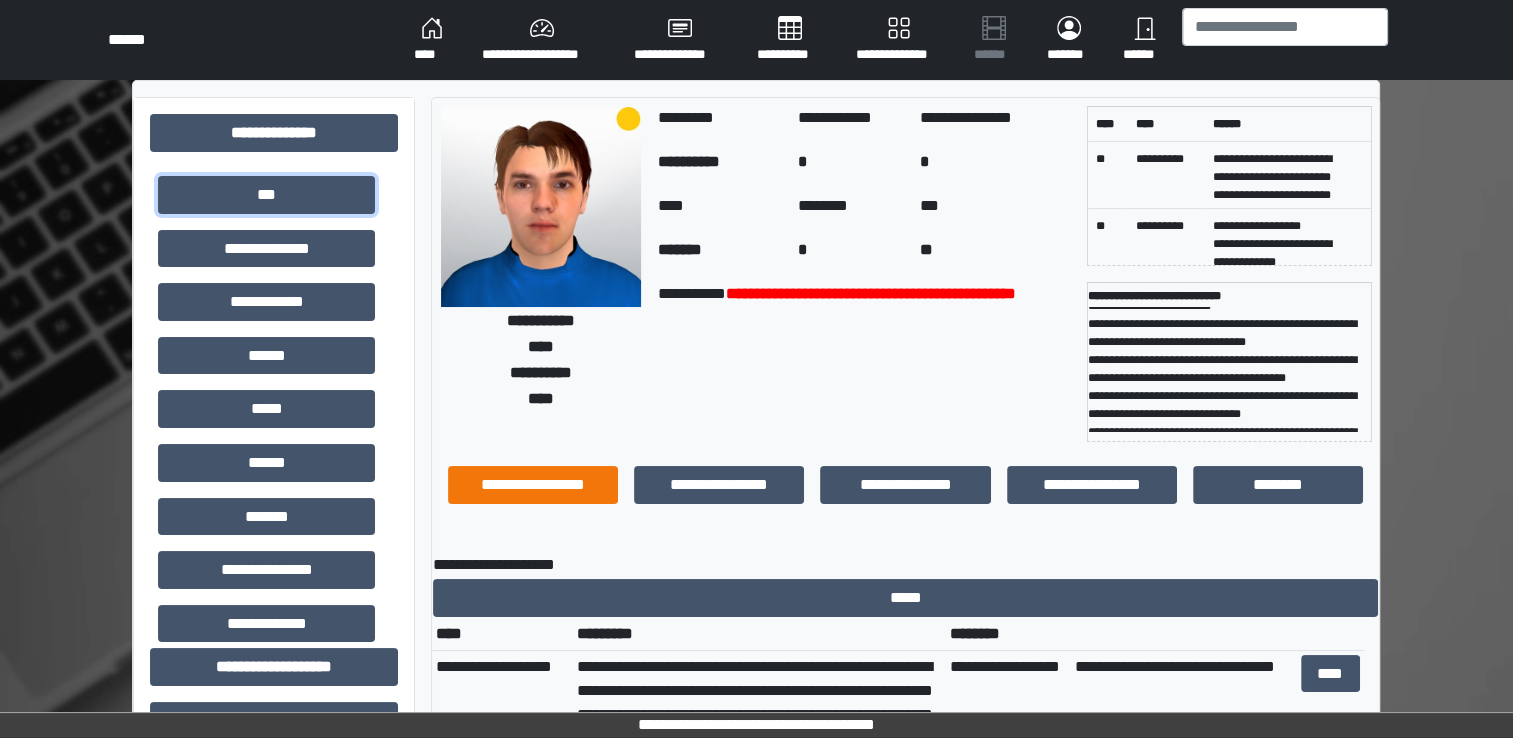 scroll, scrollTop: 200, scrollLeft: 0, axis: vertical 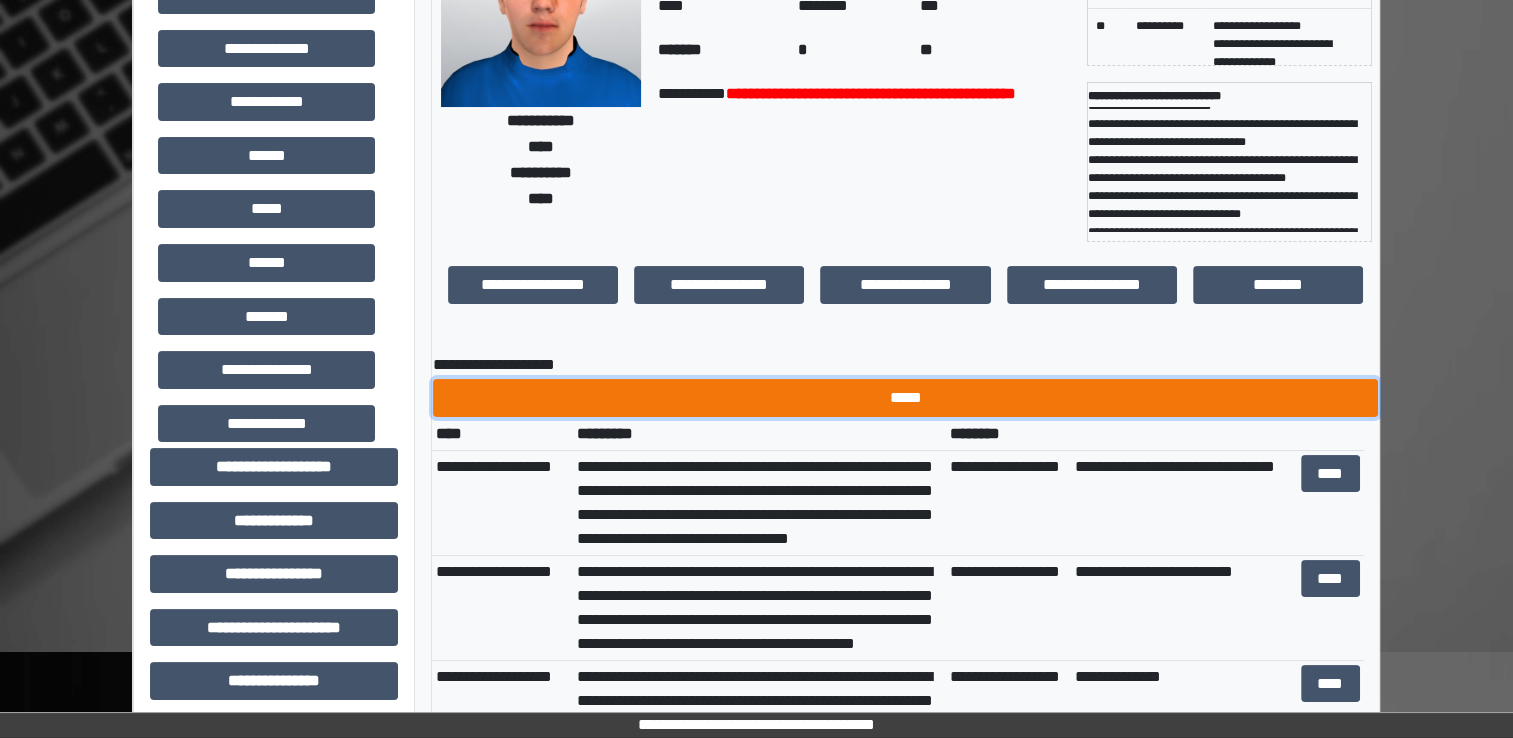 click on "*****" at bounding box center (905, 398) 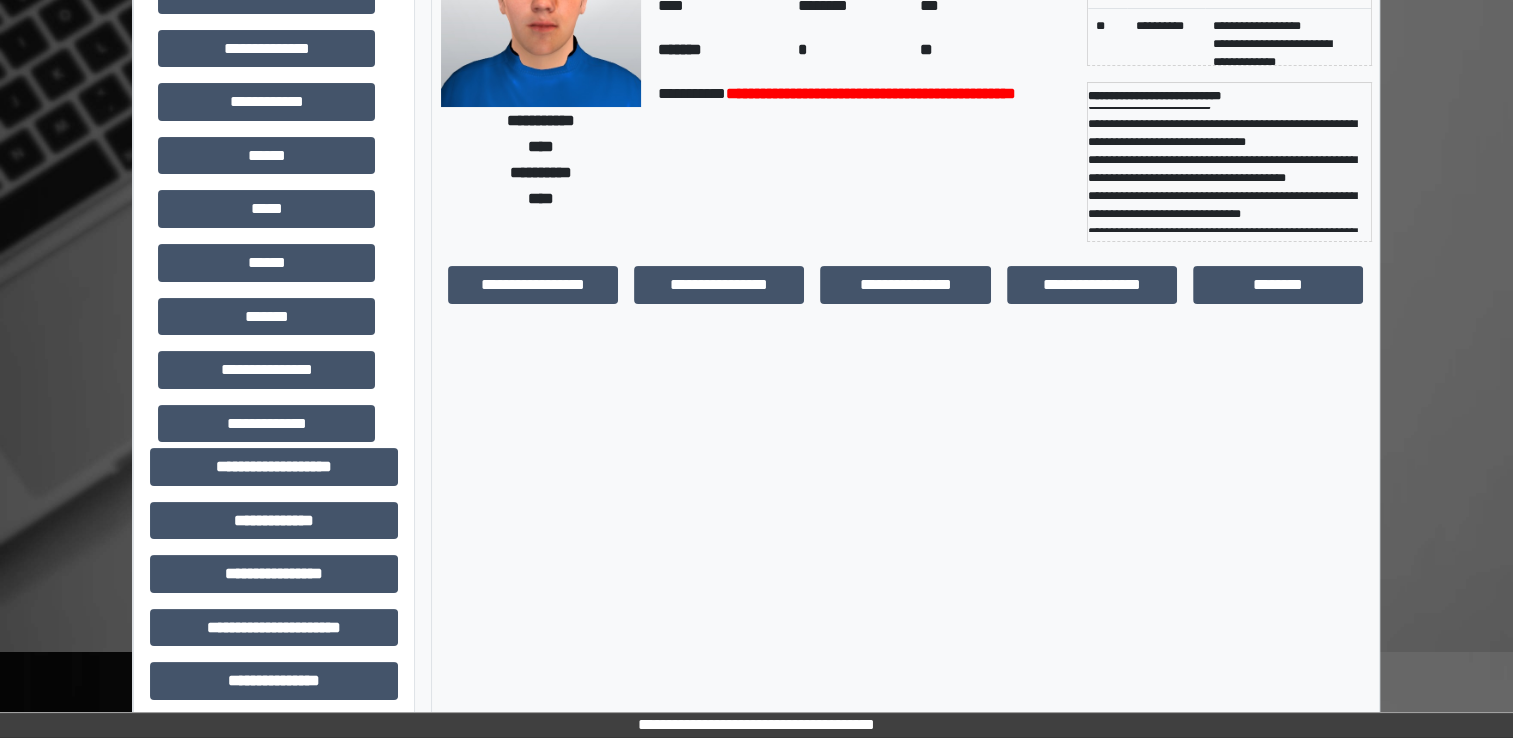 scroll, scrollTop: 0, scrollLeft: 0, axis: both 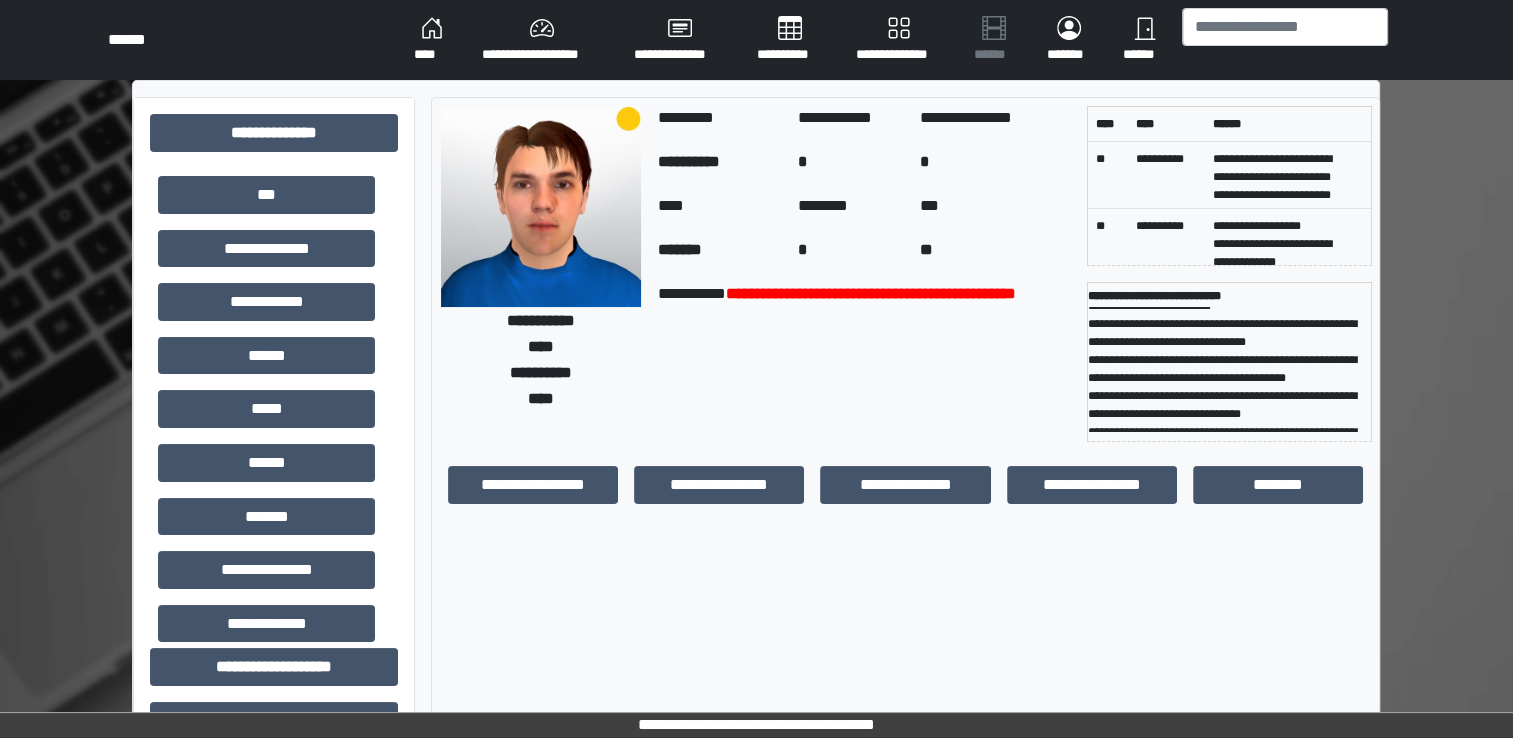 click on "****" at bounding box center [432, 40] 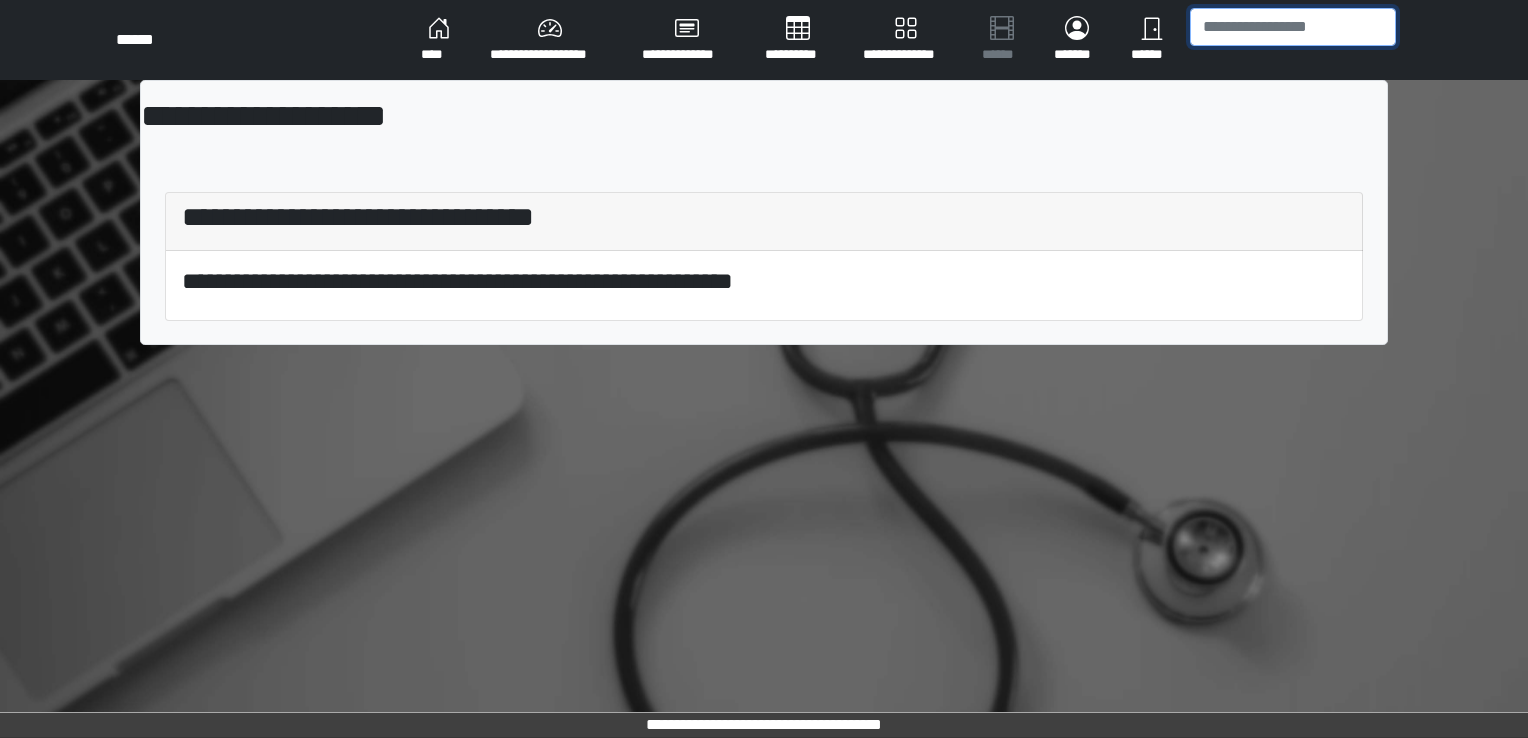click at bounding box center [1293, 27] 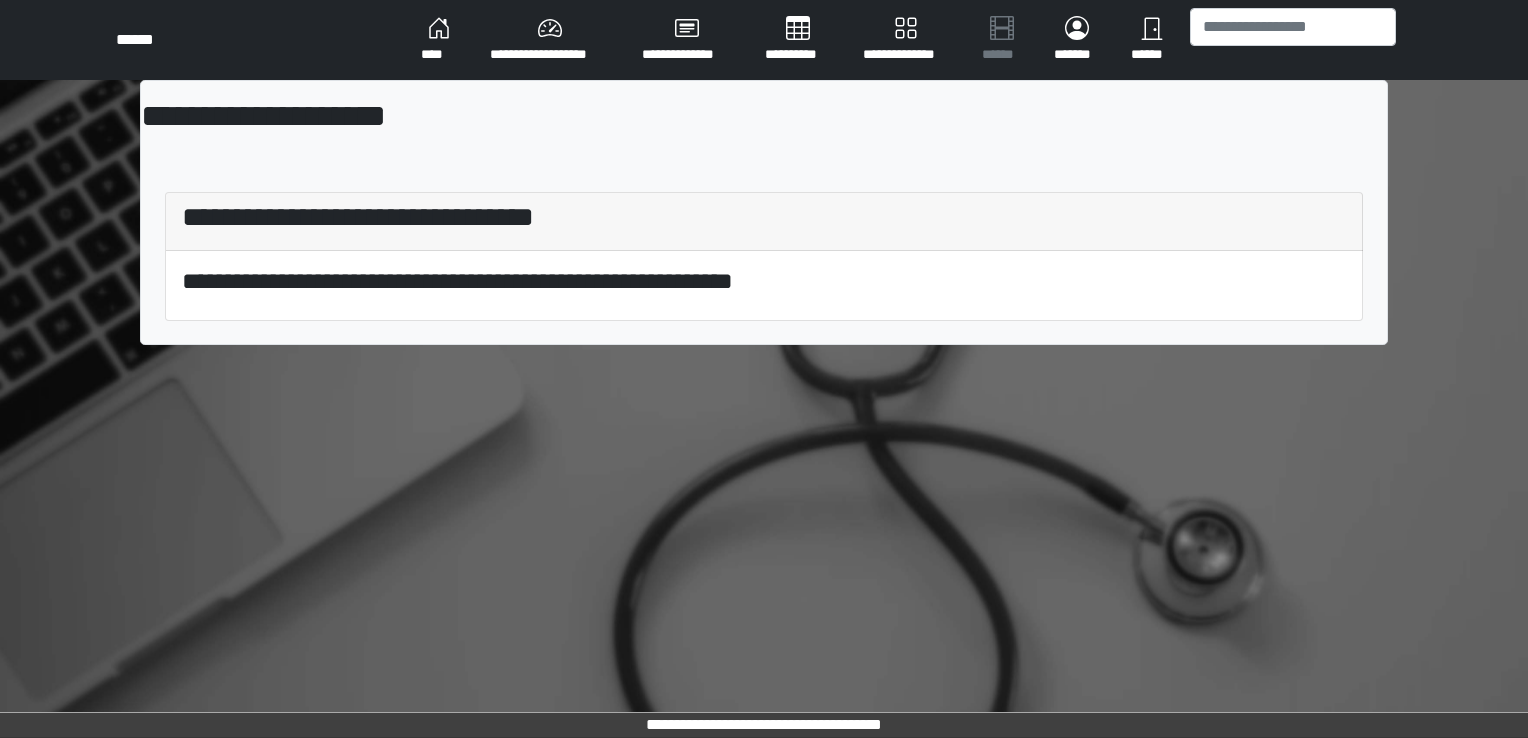 click at bounding box center (1293, 40) 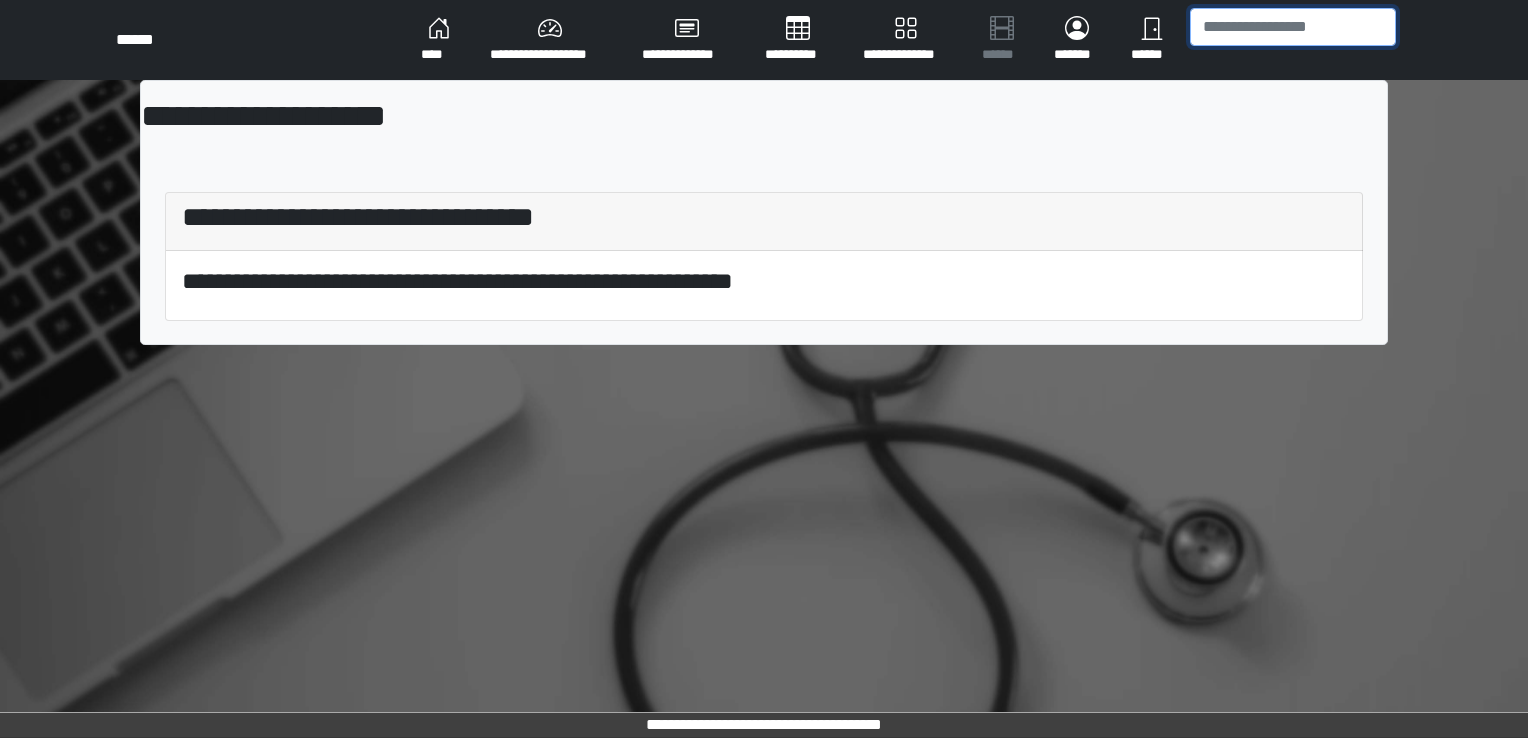click at bounding box center (1293, 27) 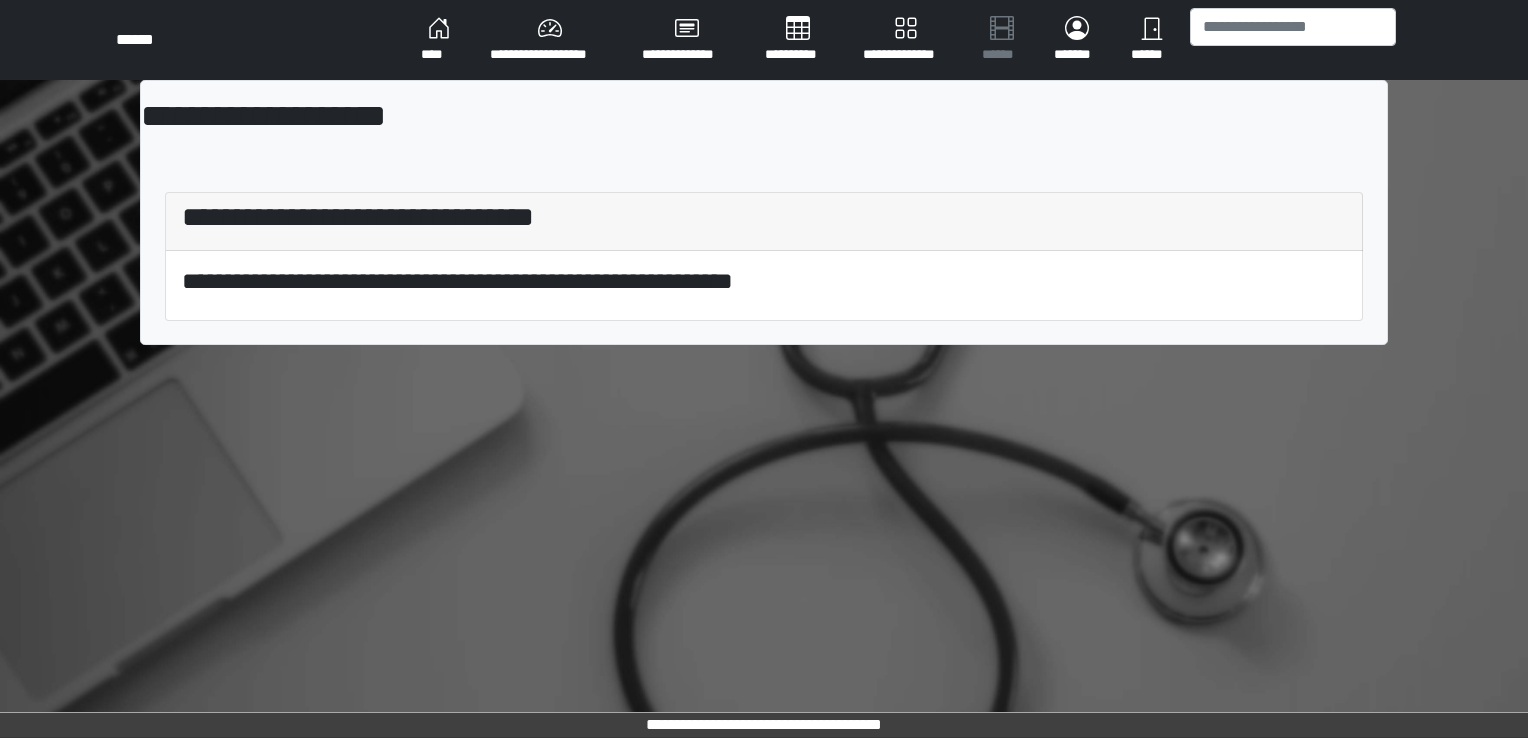 click on "****" at bounding box center (439, 40) 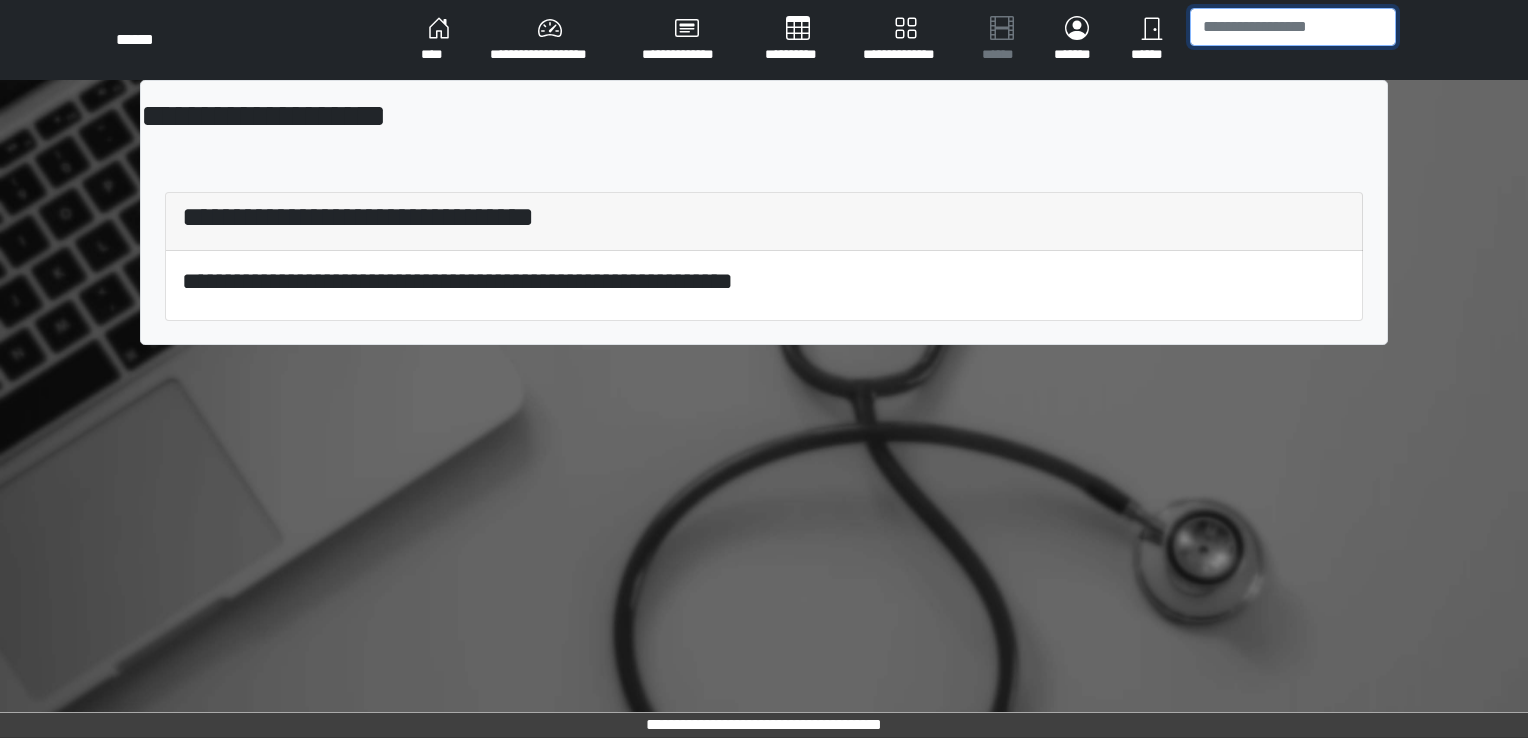 click at bounding box center (1293, 27) 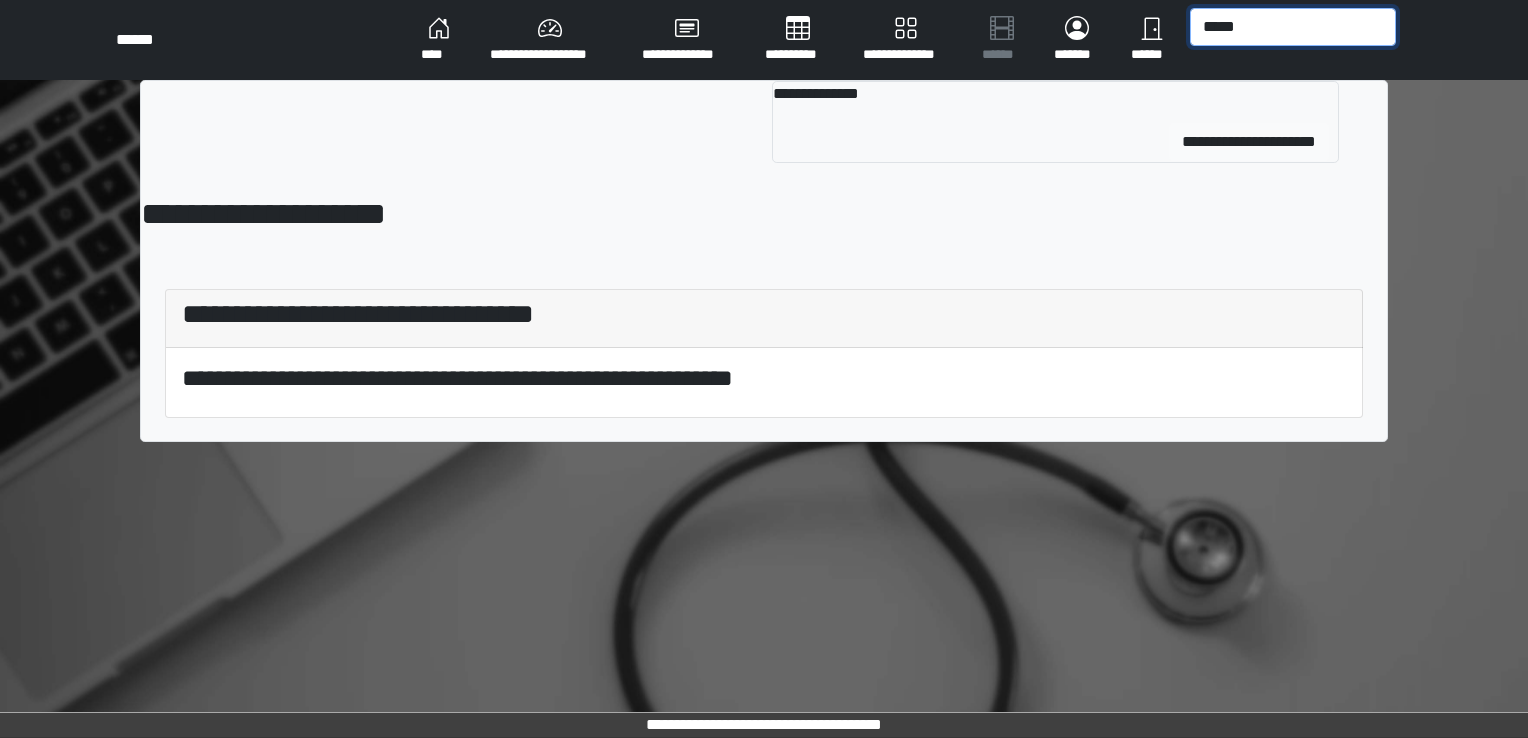 type on "*****" 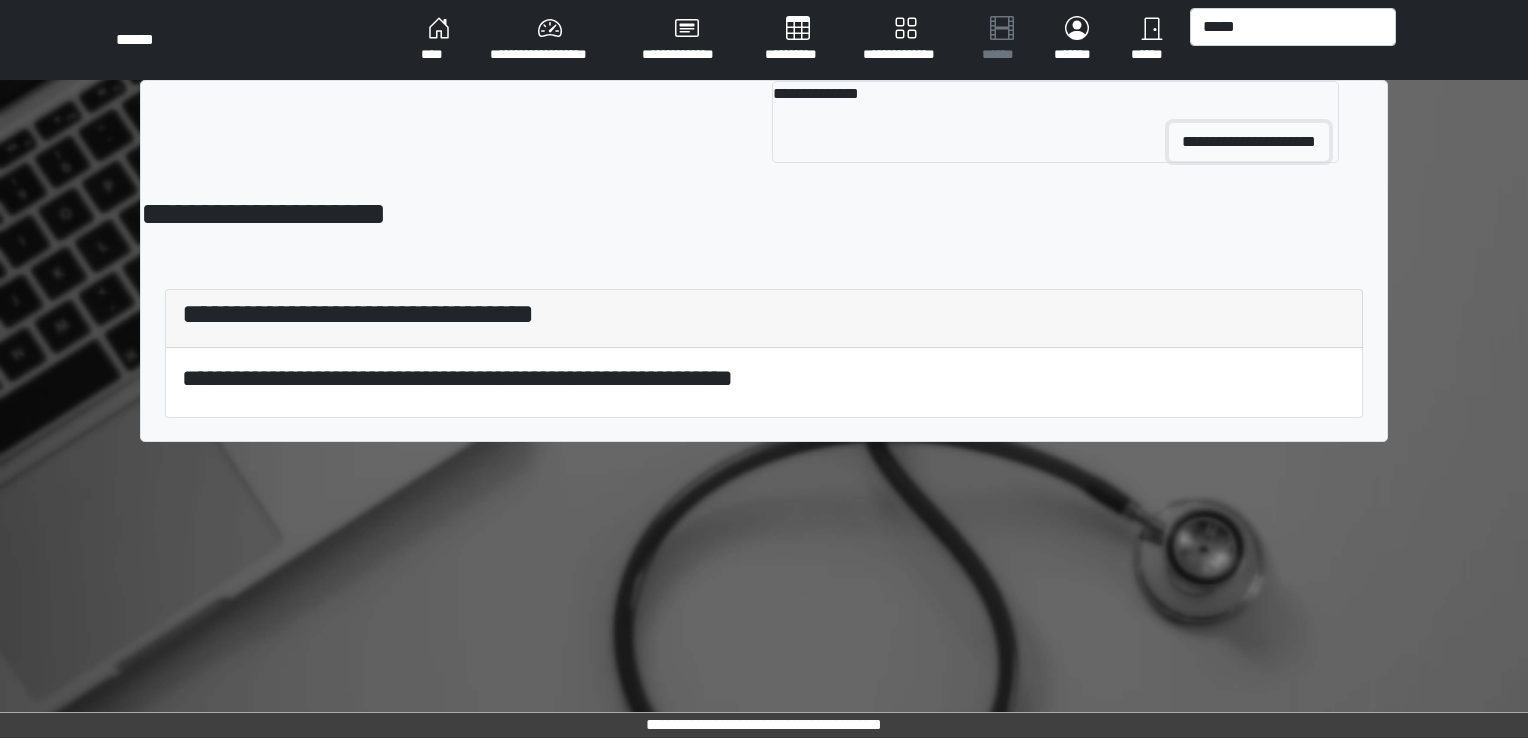 click on "**********" at bounding box center (1249, 142) 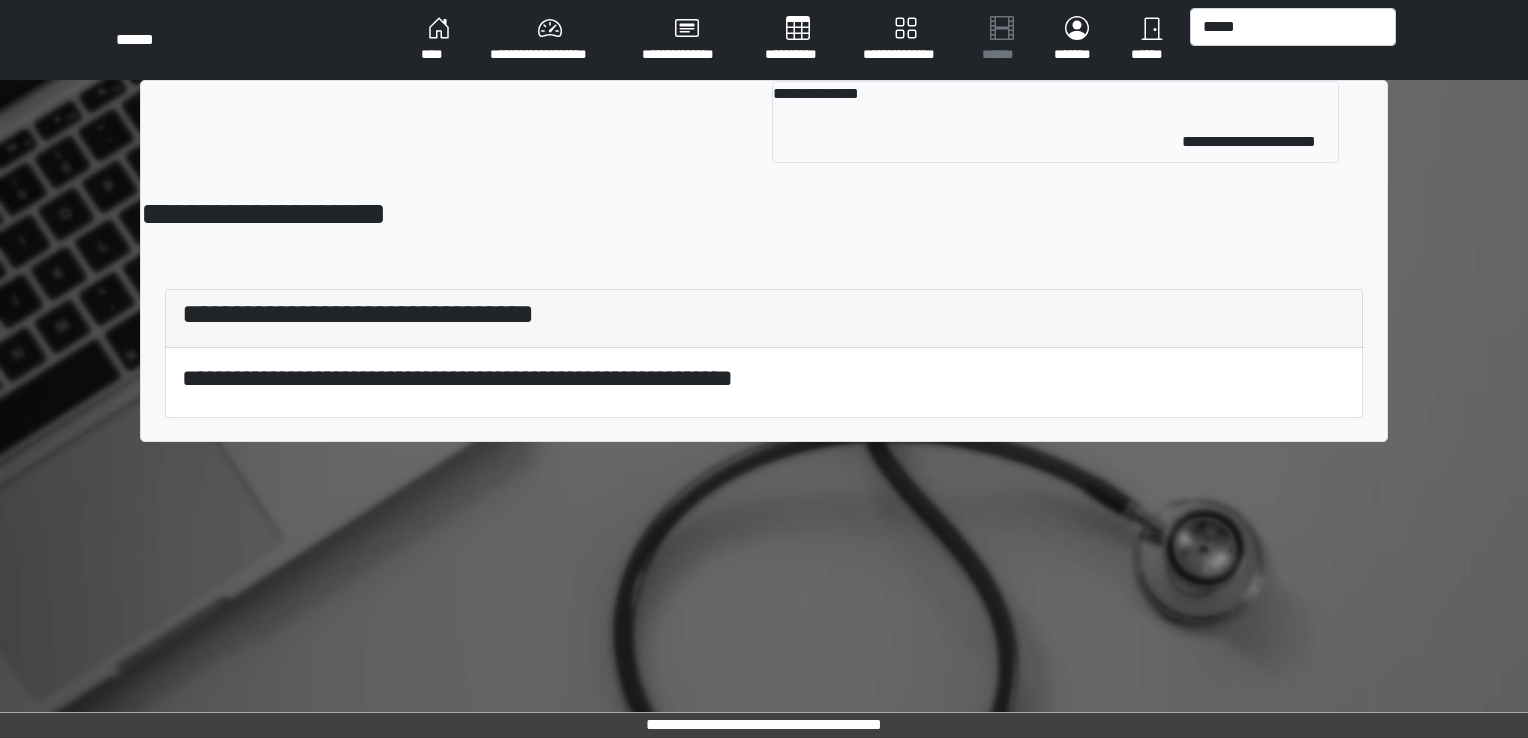 type 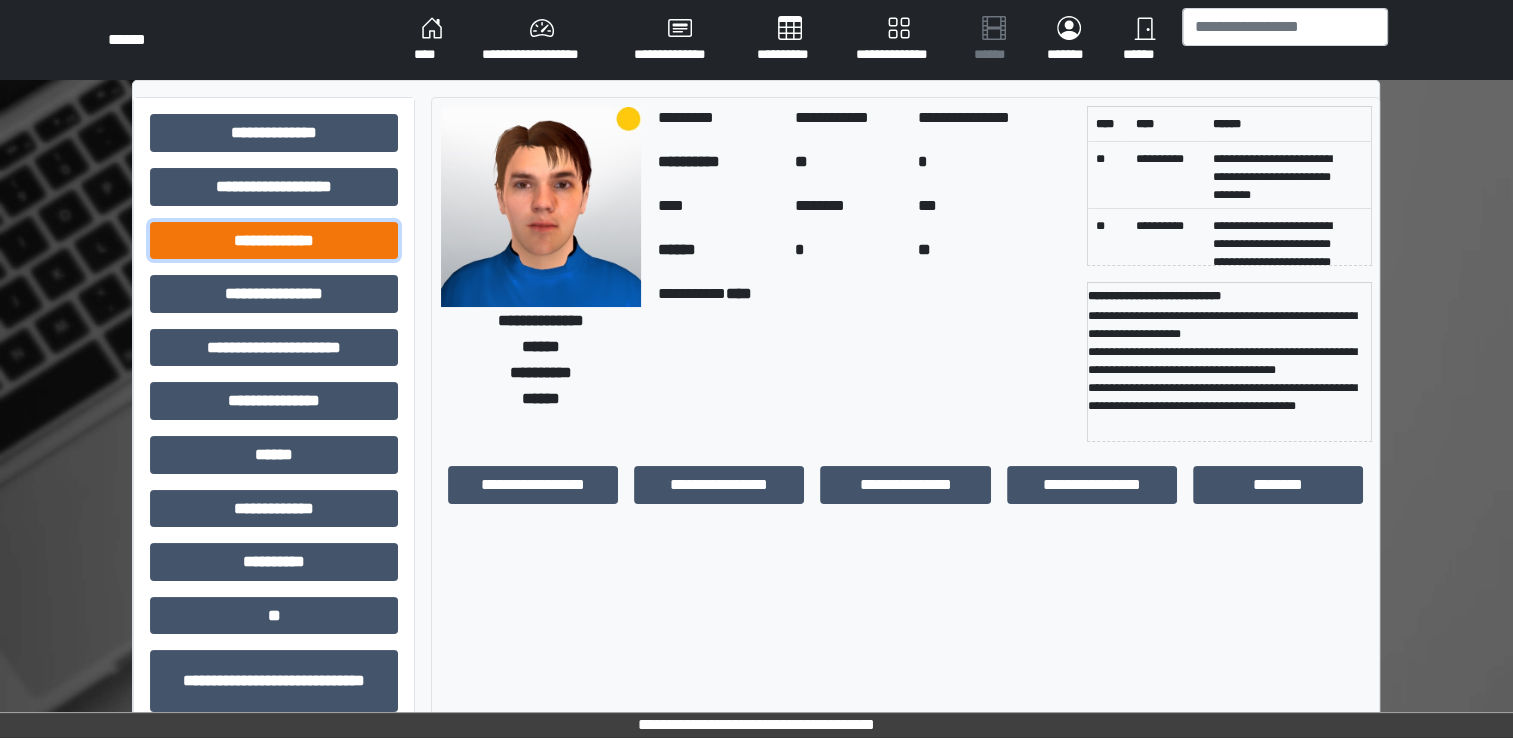 click on "**********" at bounding box center [274, 241] 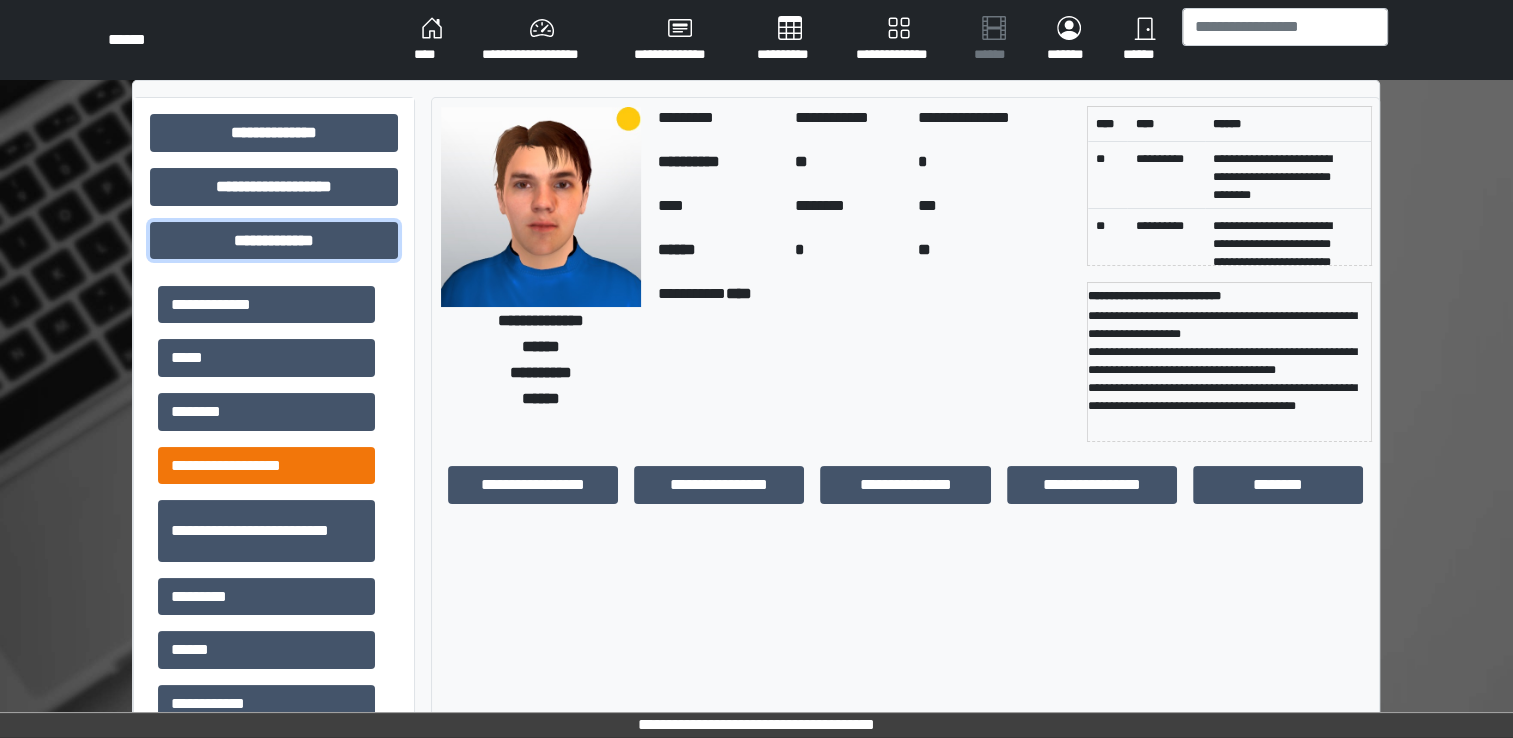 scroll, scrollTop: 600, scrollLeft: 0, axis: vertical 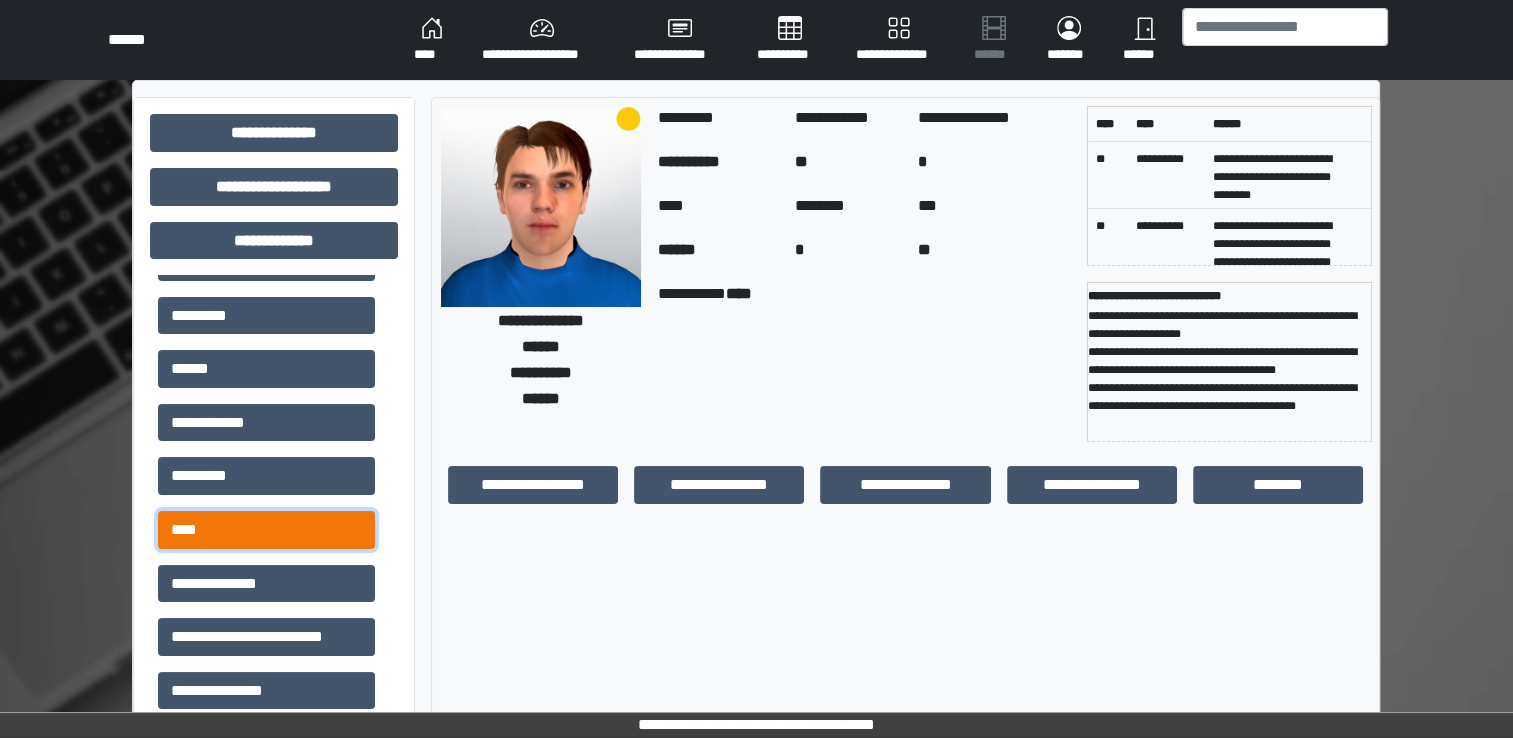 click on "****" at bounding box center (266, 530) 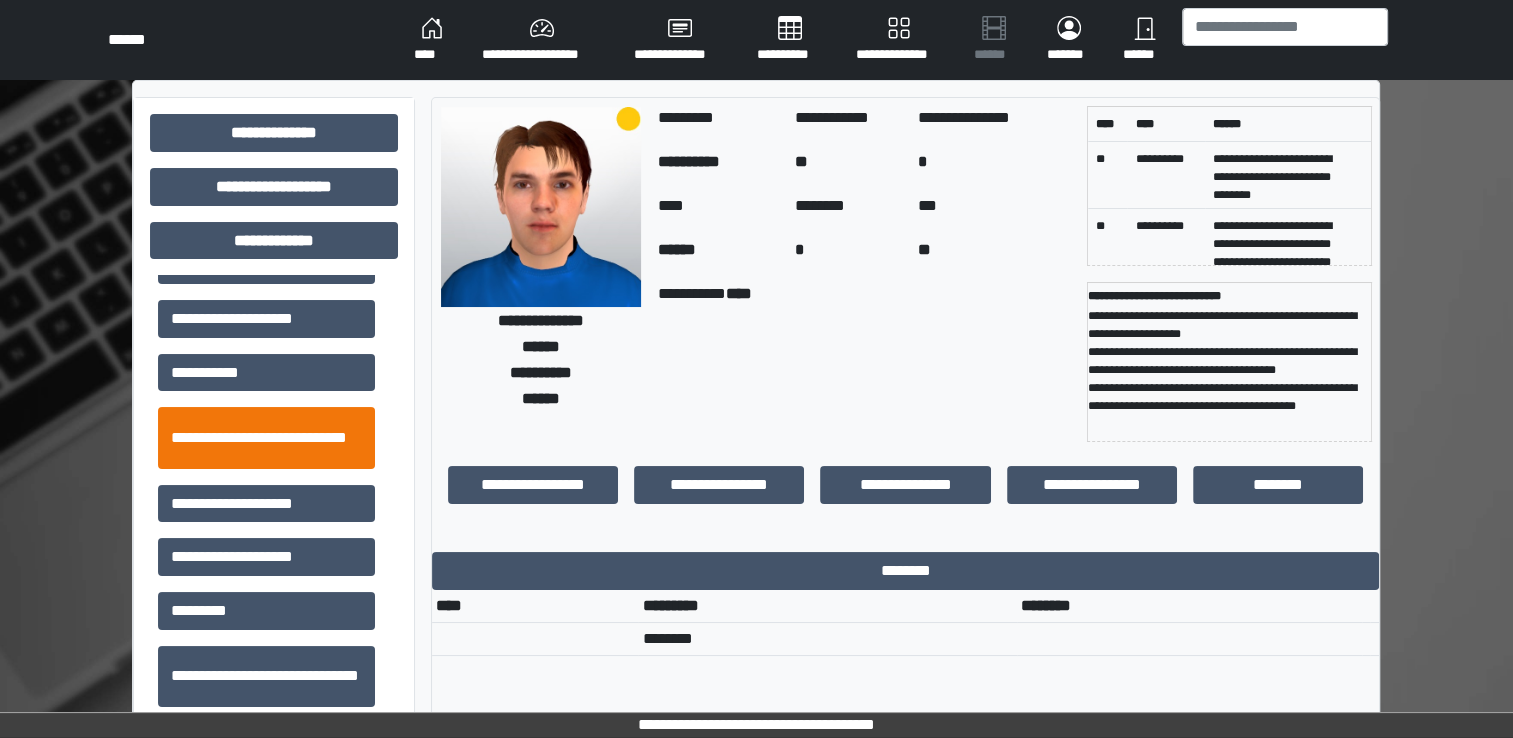 scroll, scrollTop: 2056, scrollLeft: 0, axis: vertical 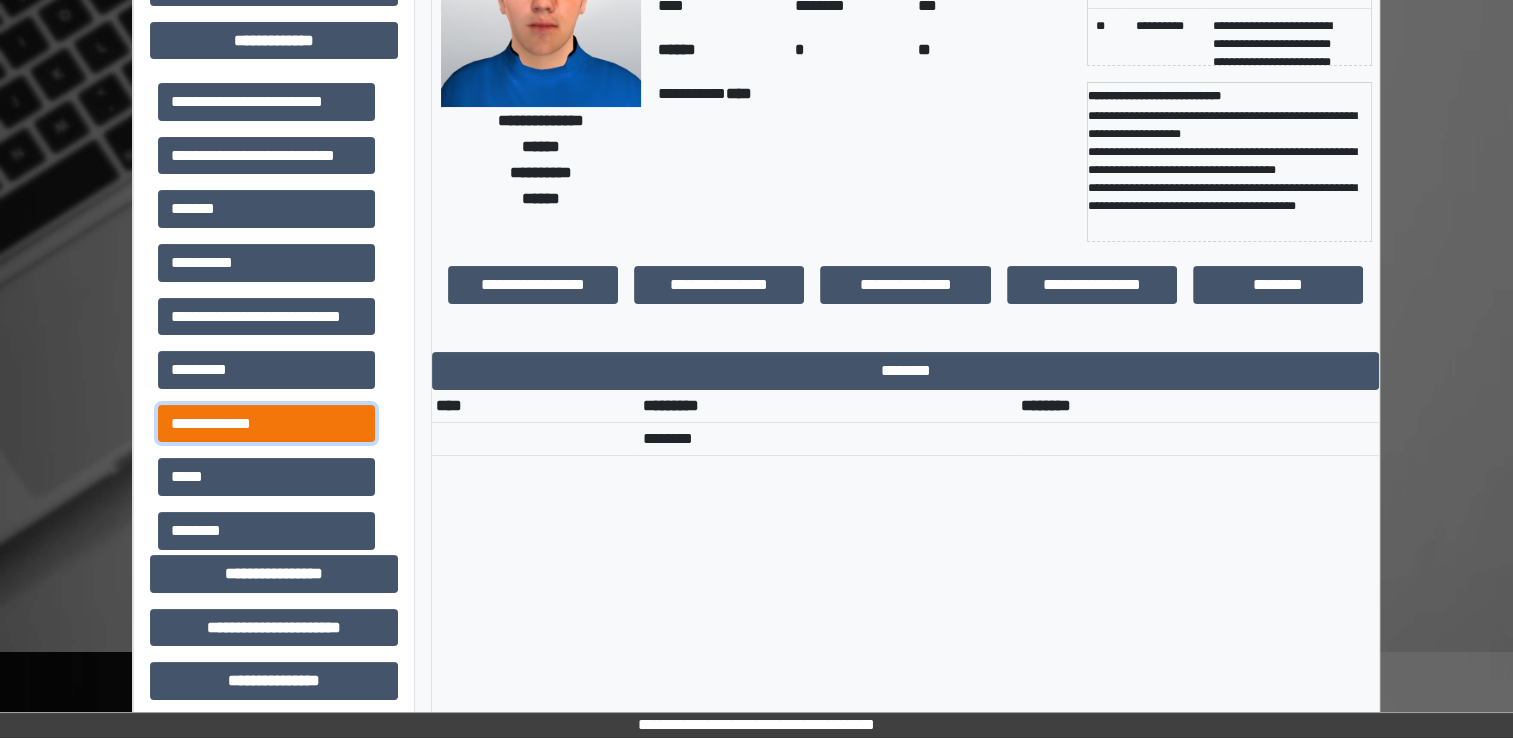 click on "**********" at bounding box center [266, 424] 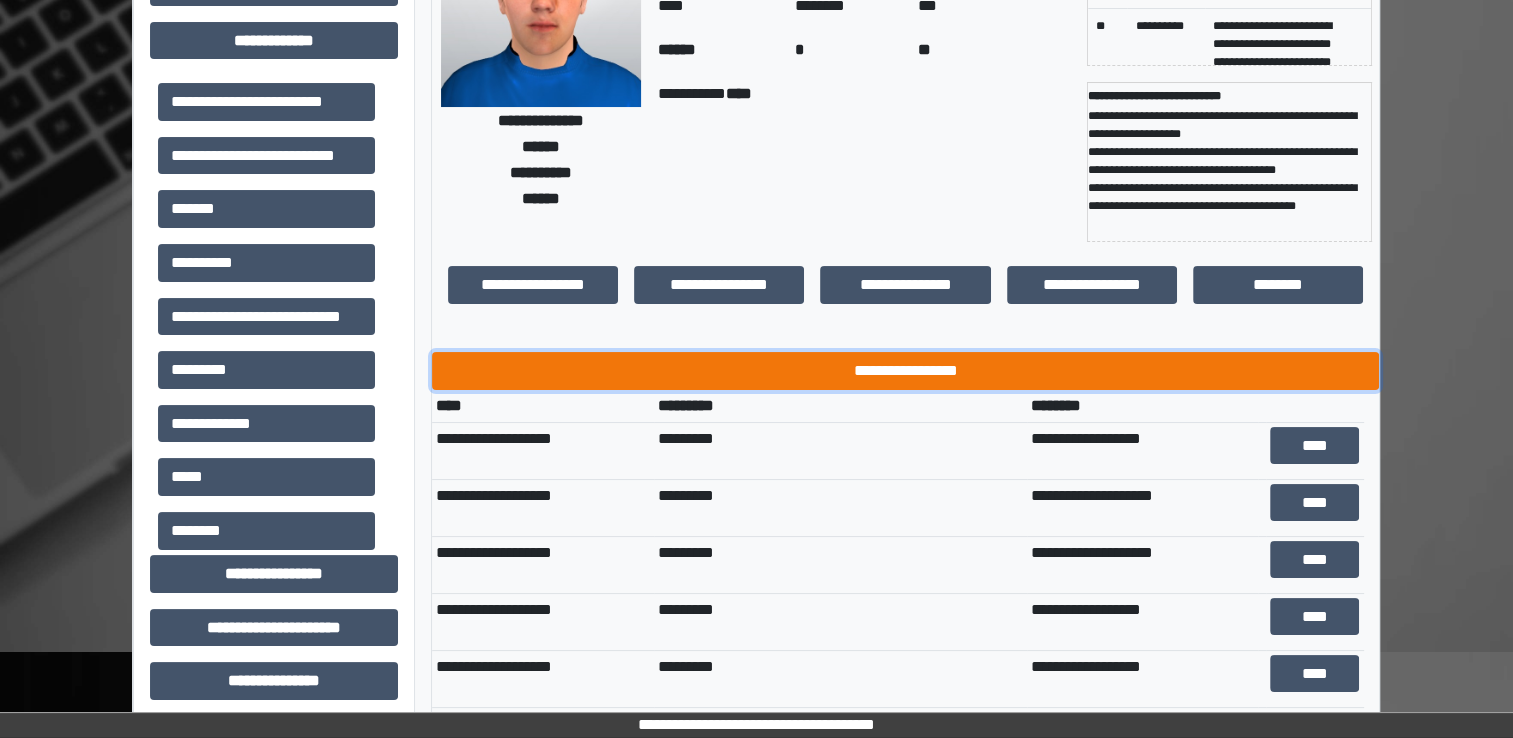 click on "**********" at bounding box center (905, 371) 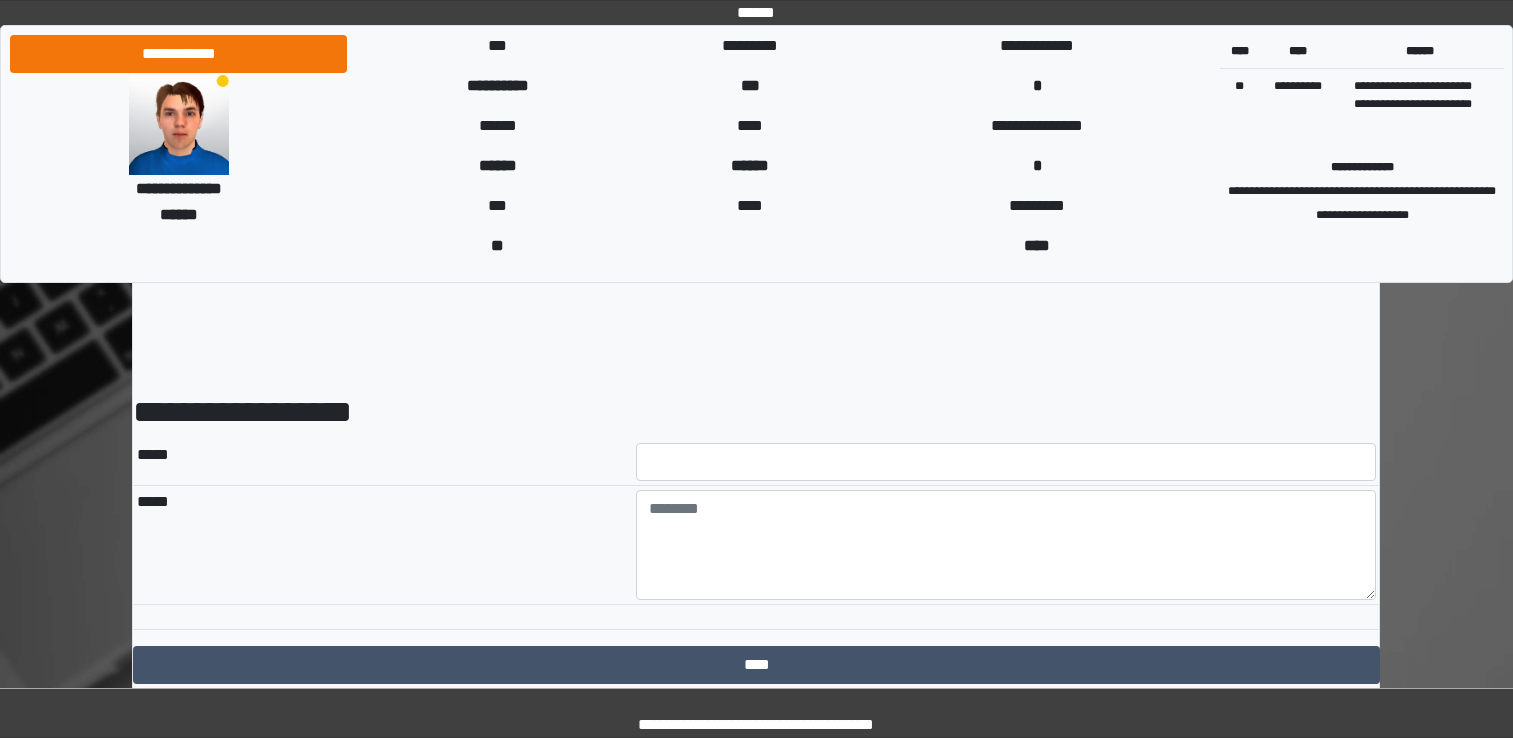 scroll, scrollTop: 0, scrollLeft: 0, axis: both 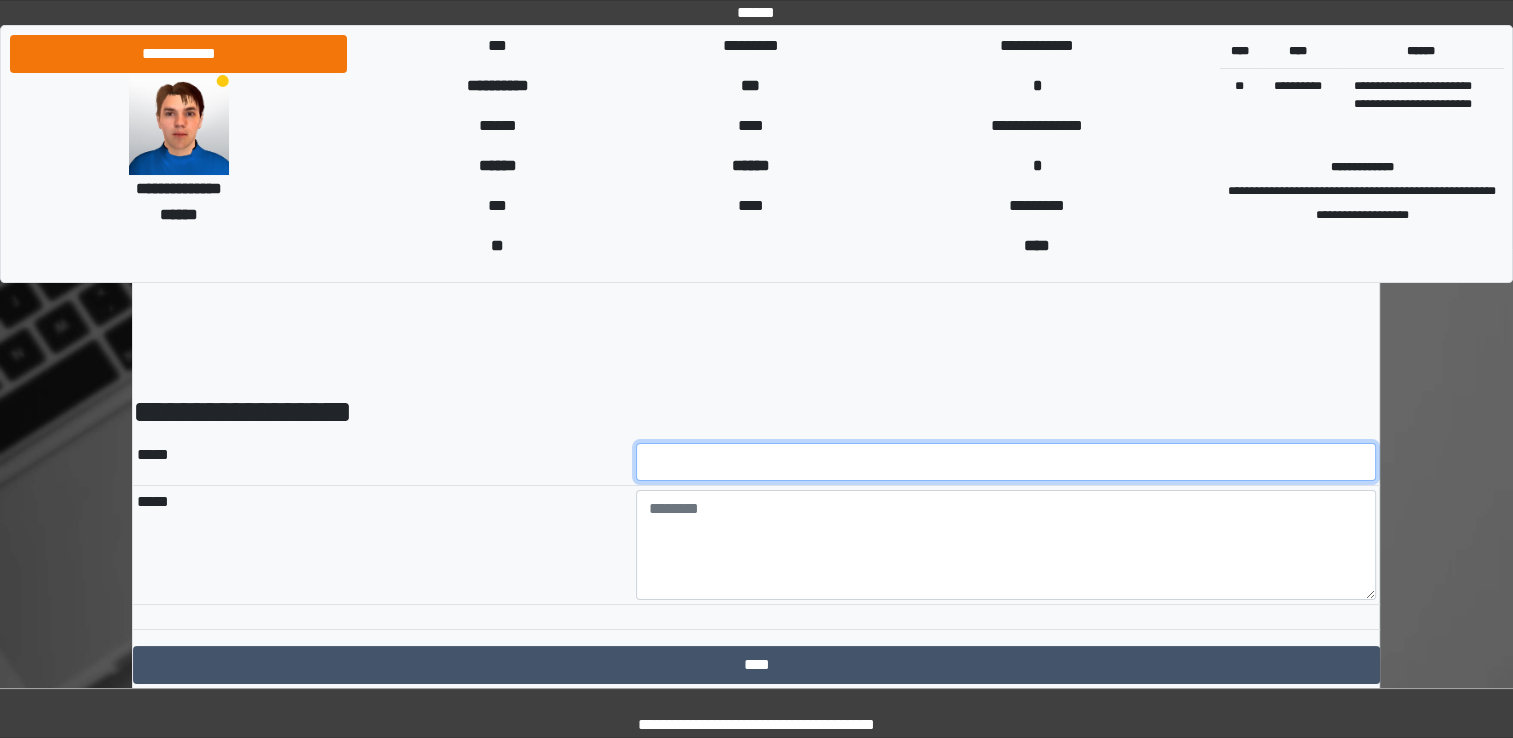 click at bounding box center [1006, 462] 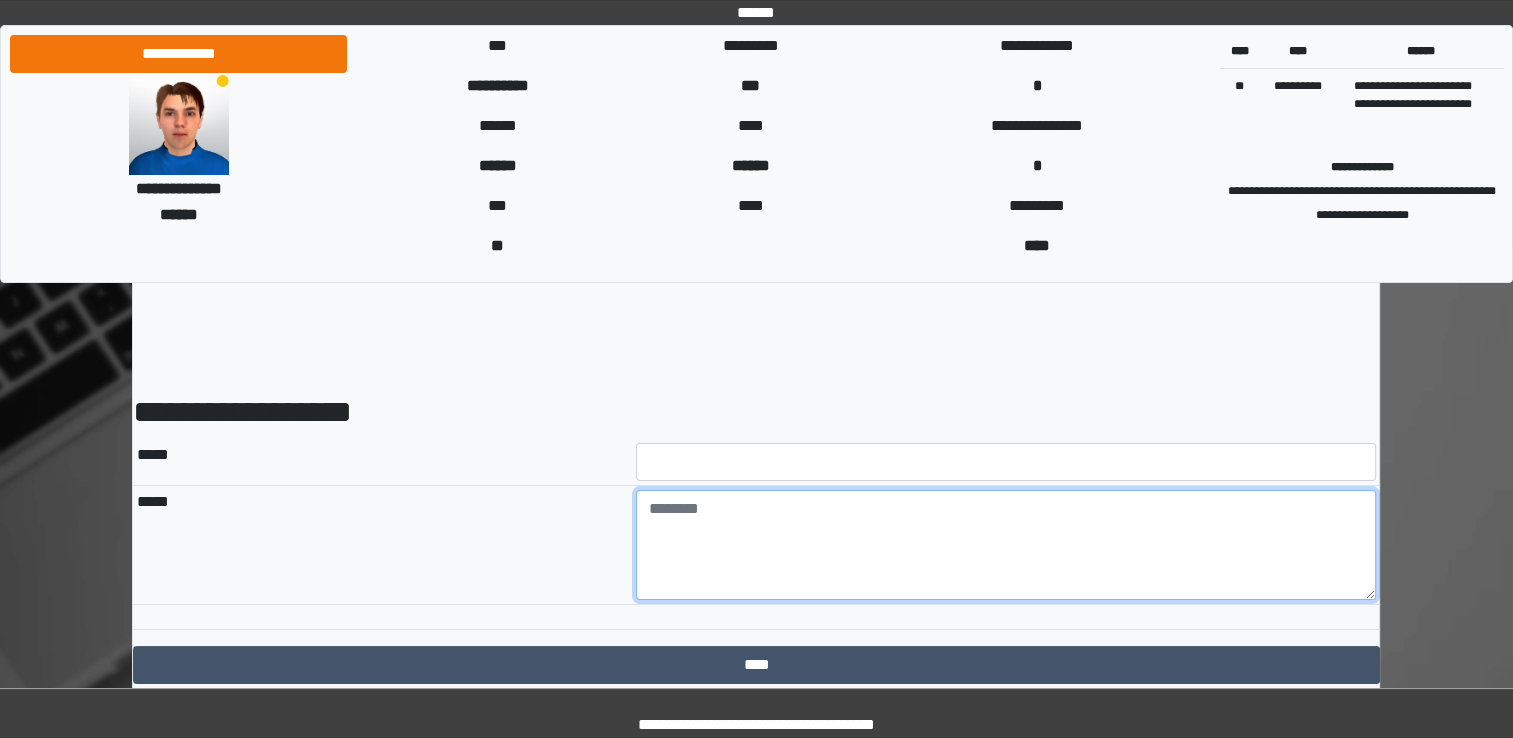 click at bounding box center (1006, 545) 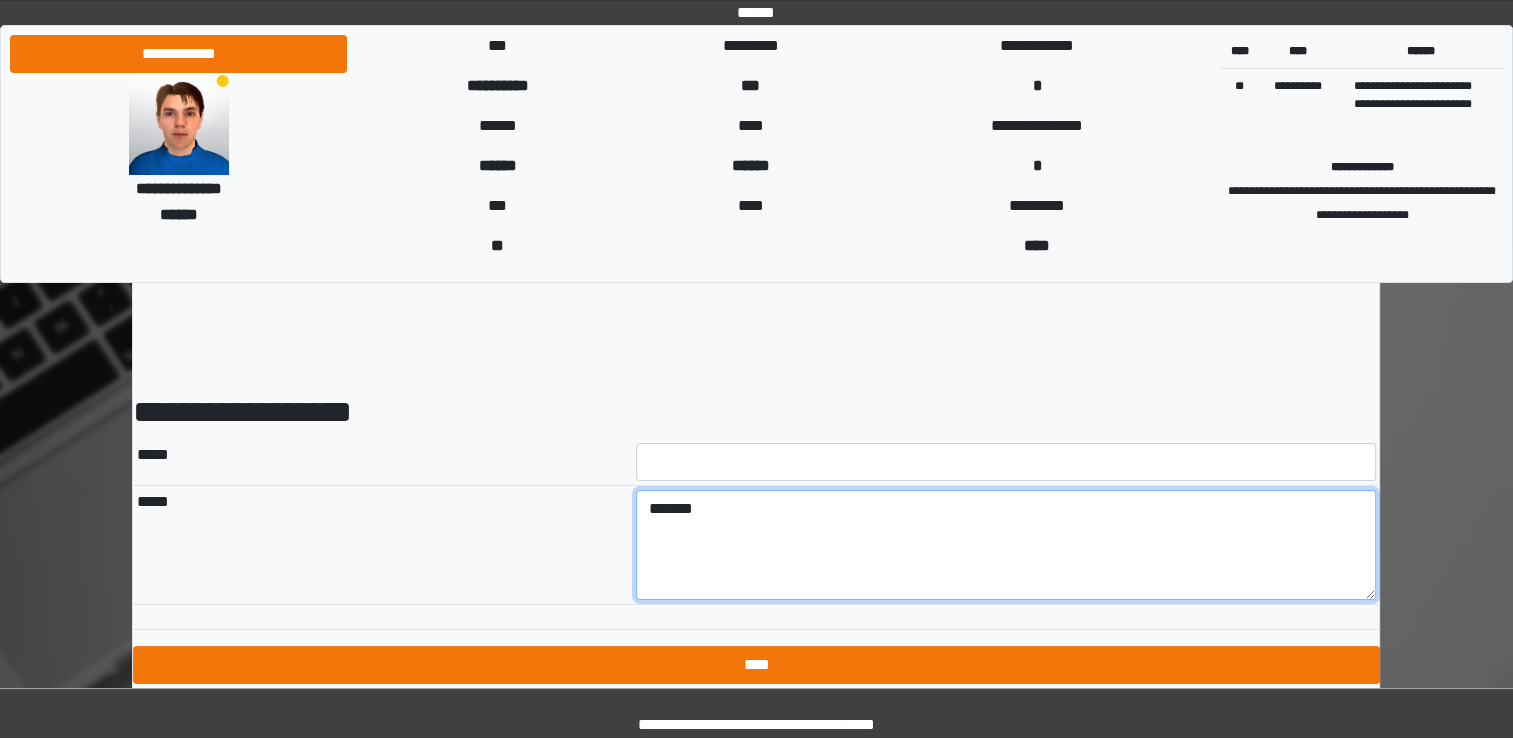 type on "*******" 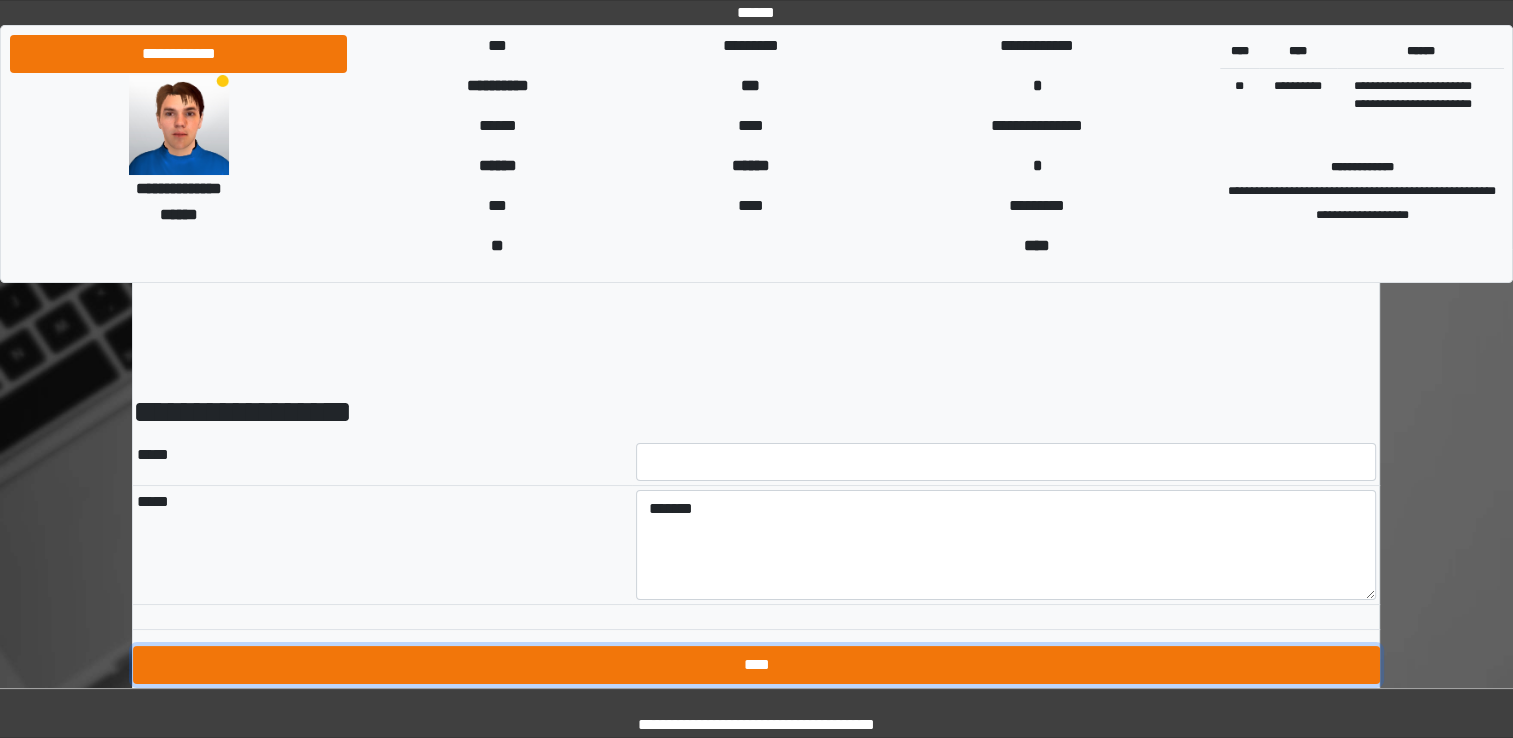 click on "****" at bounding box center (756, 665) 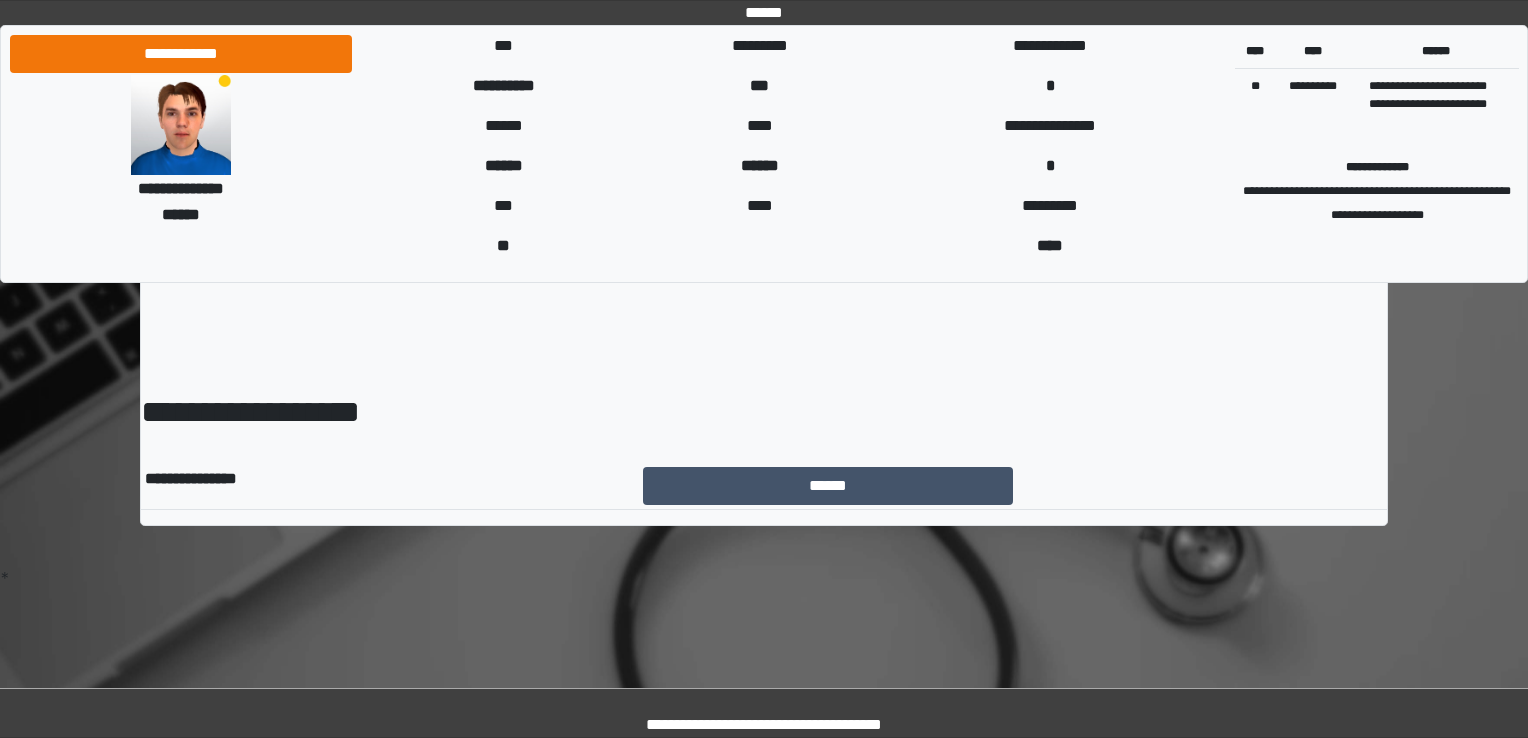 scroll, scrollTop: 0, scrollLeft: 0, axis: both 